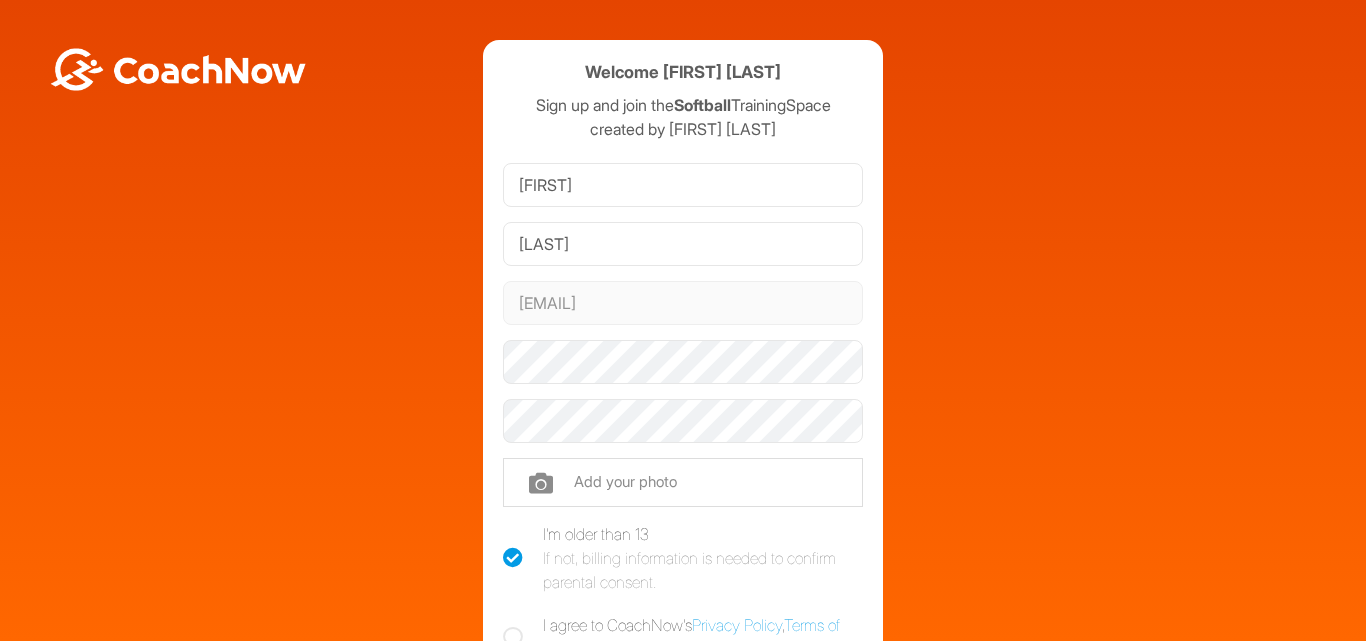 scroll, scrollTop: 0, scrollLeft: 0, axis: both 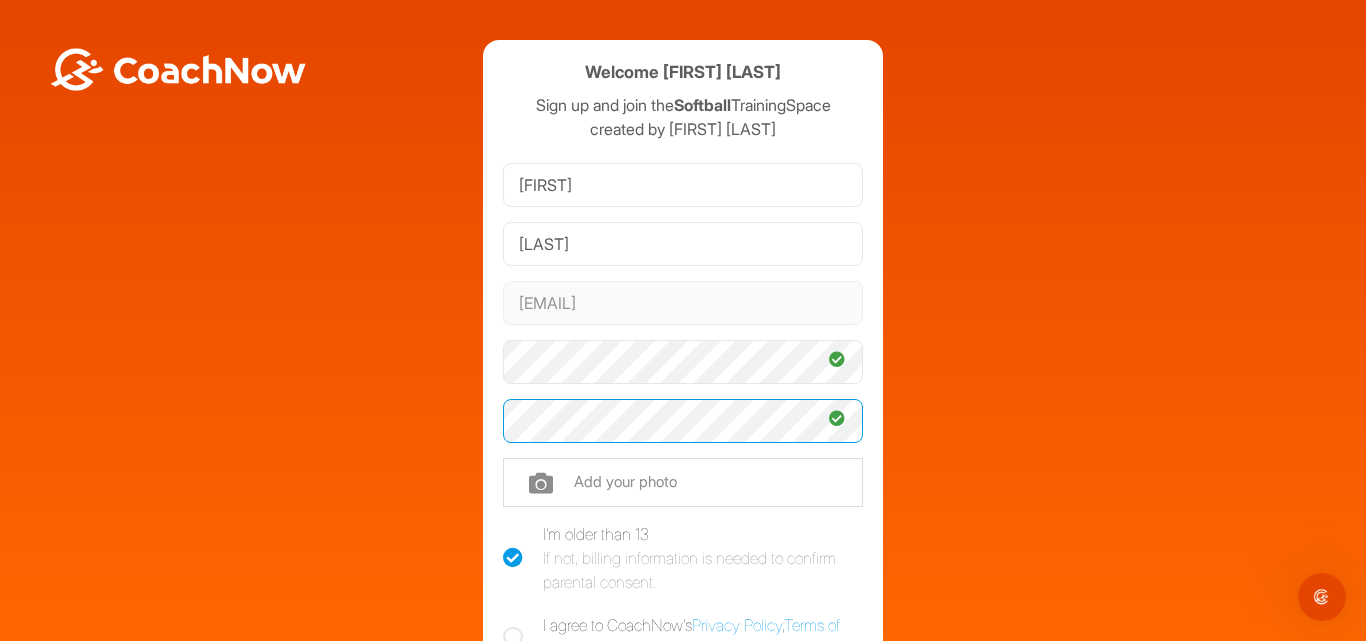 click on "Sign Up" at bounding box center (683, 706) 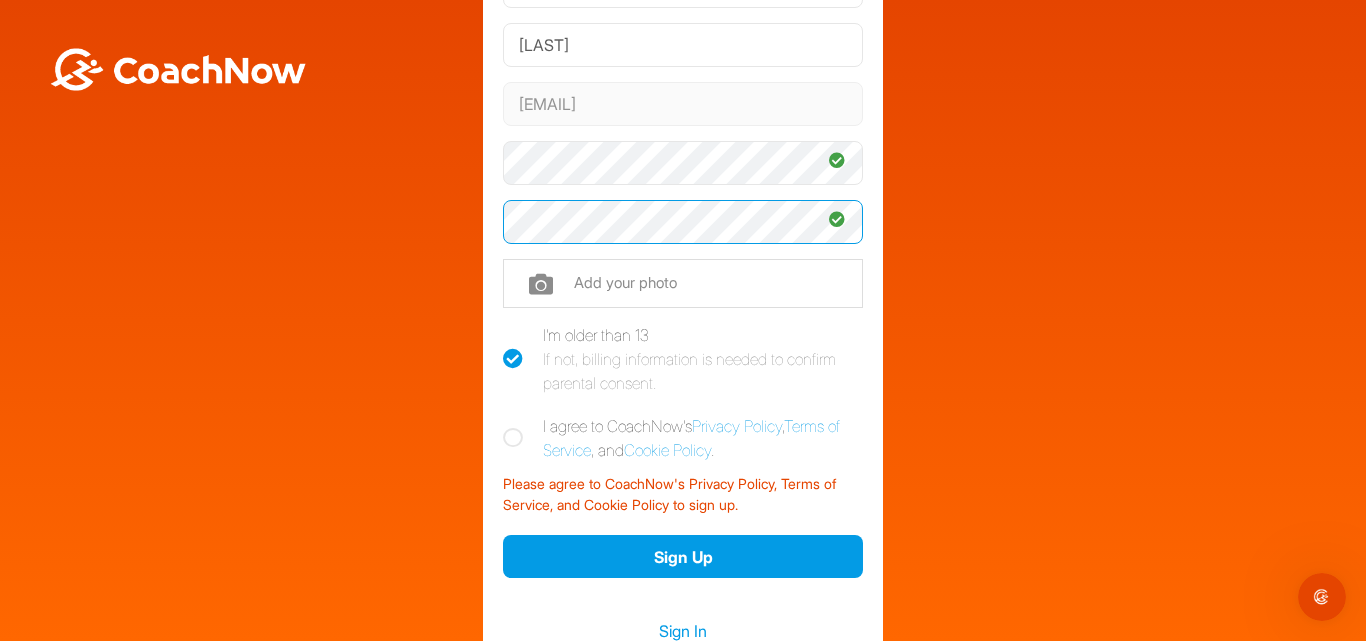 scroll, scrollTop: 201, scrollLeft: 0, axis: vertical 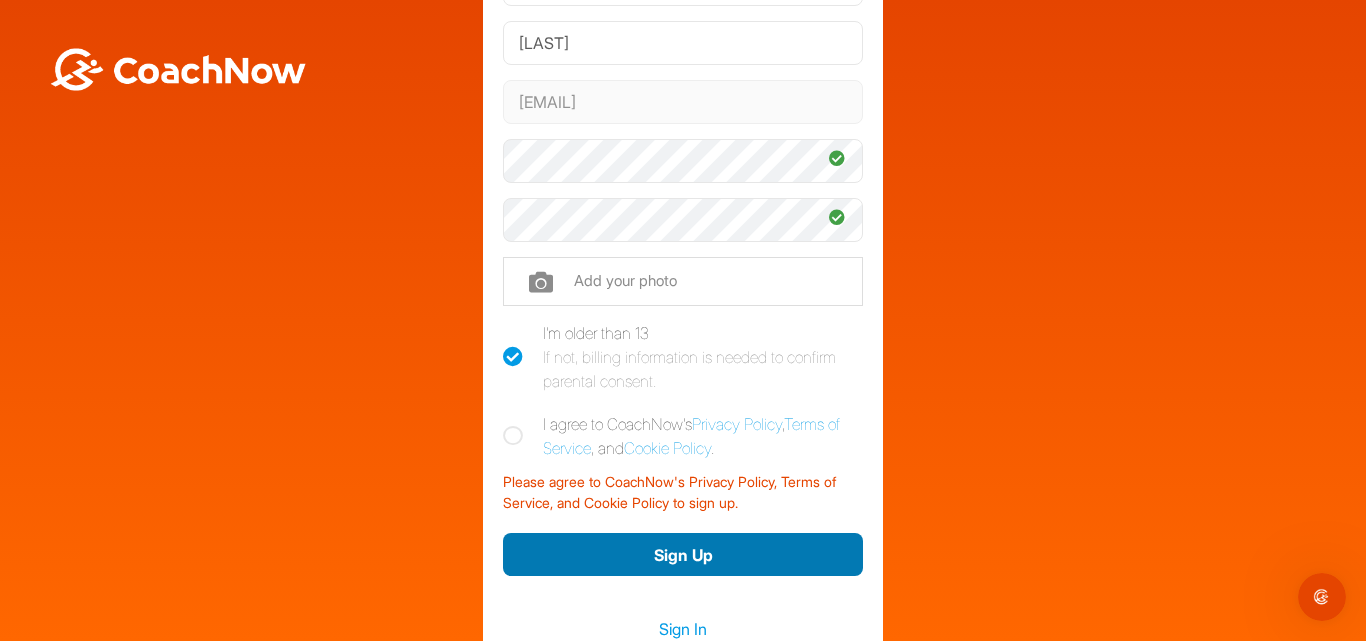 click on "Sign Up" at bounding box center [683, 554] 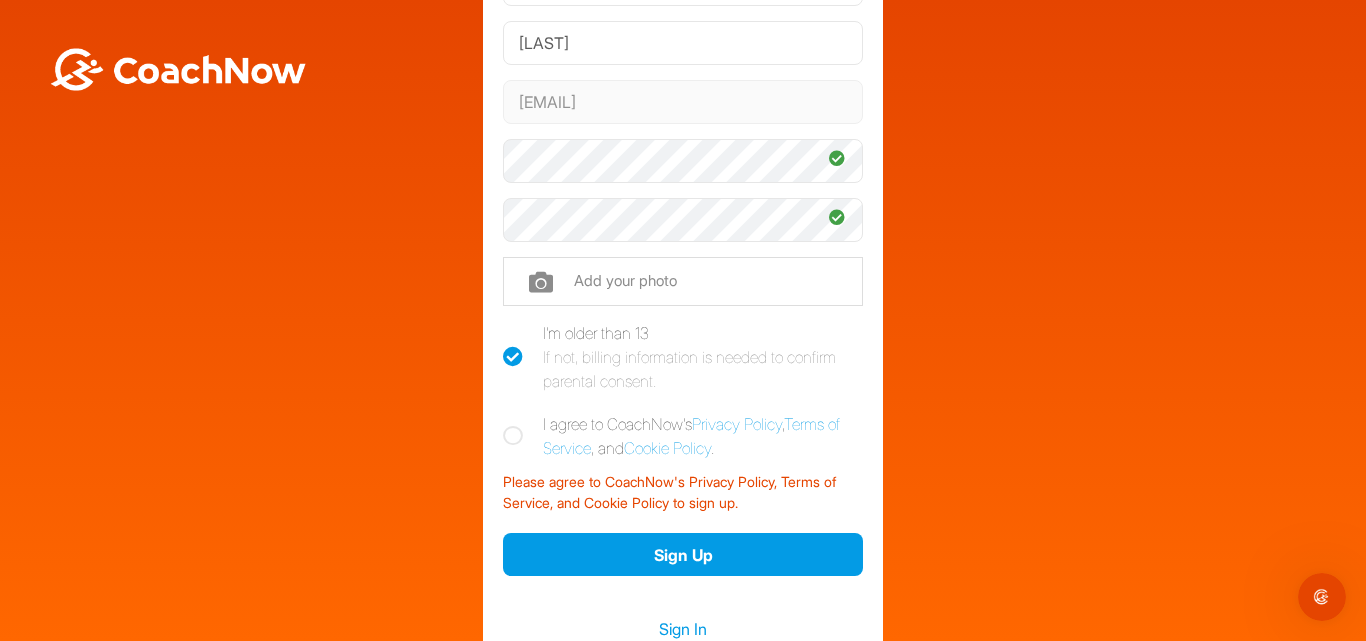 click at bounding box center (513, 436) 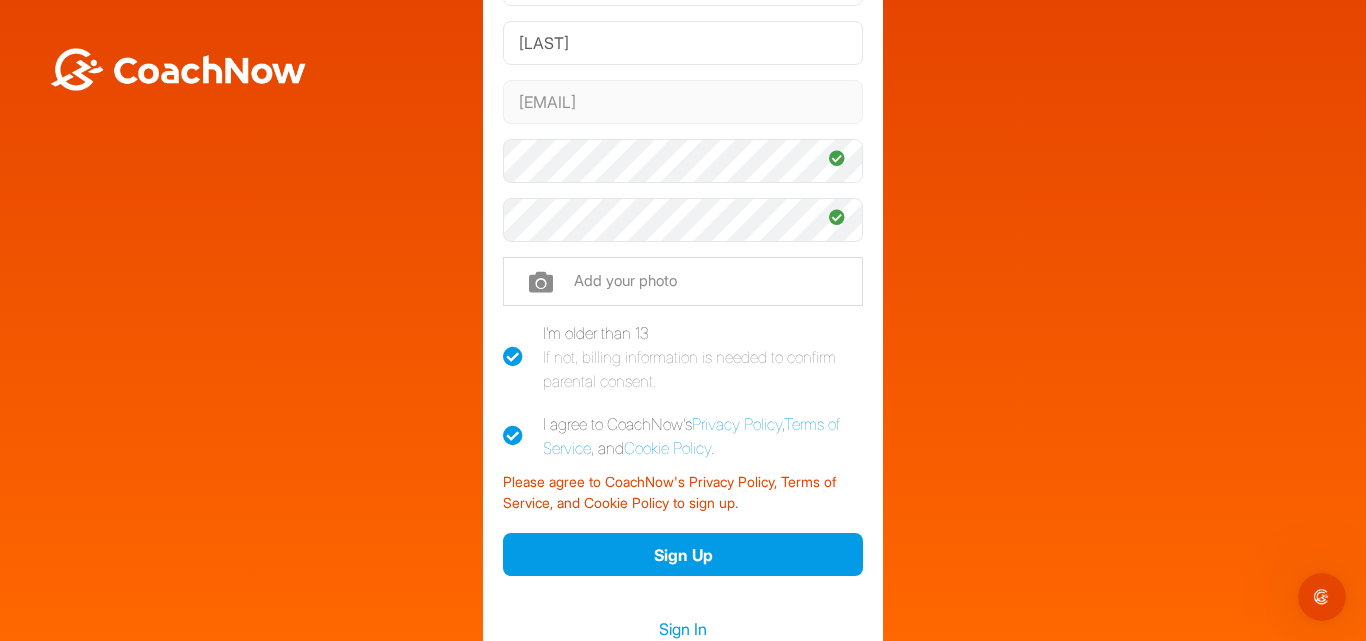 checkbox on "true" 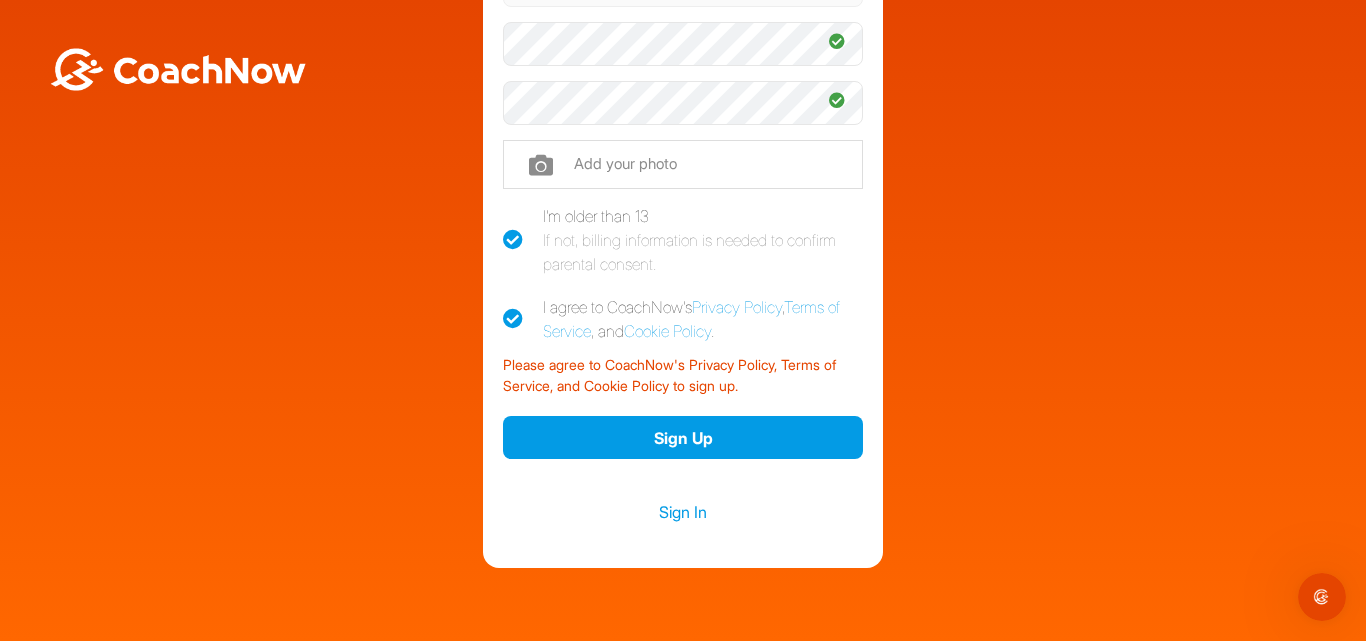 scroll, scrollTop: 385, scrollLeft: 0, axis: vertical 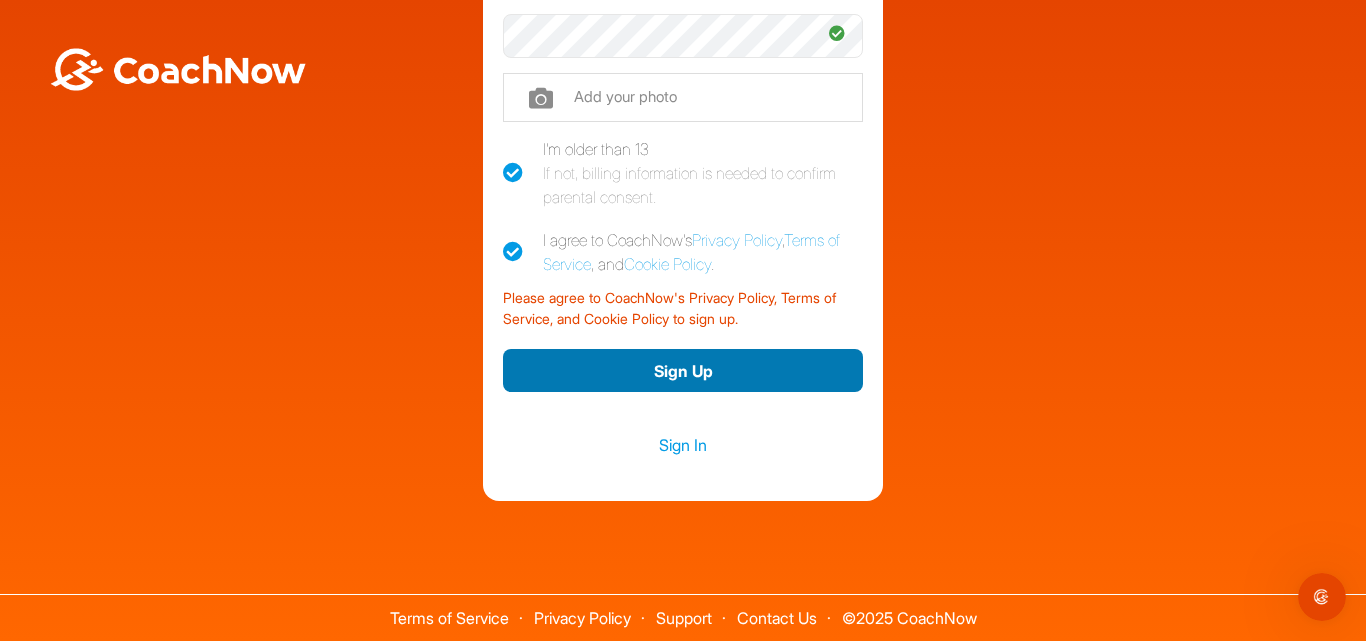 click on "Sign Up" at bounding box center (683, 370) 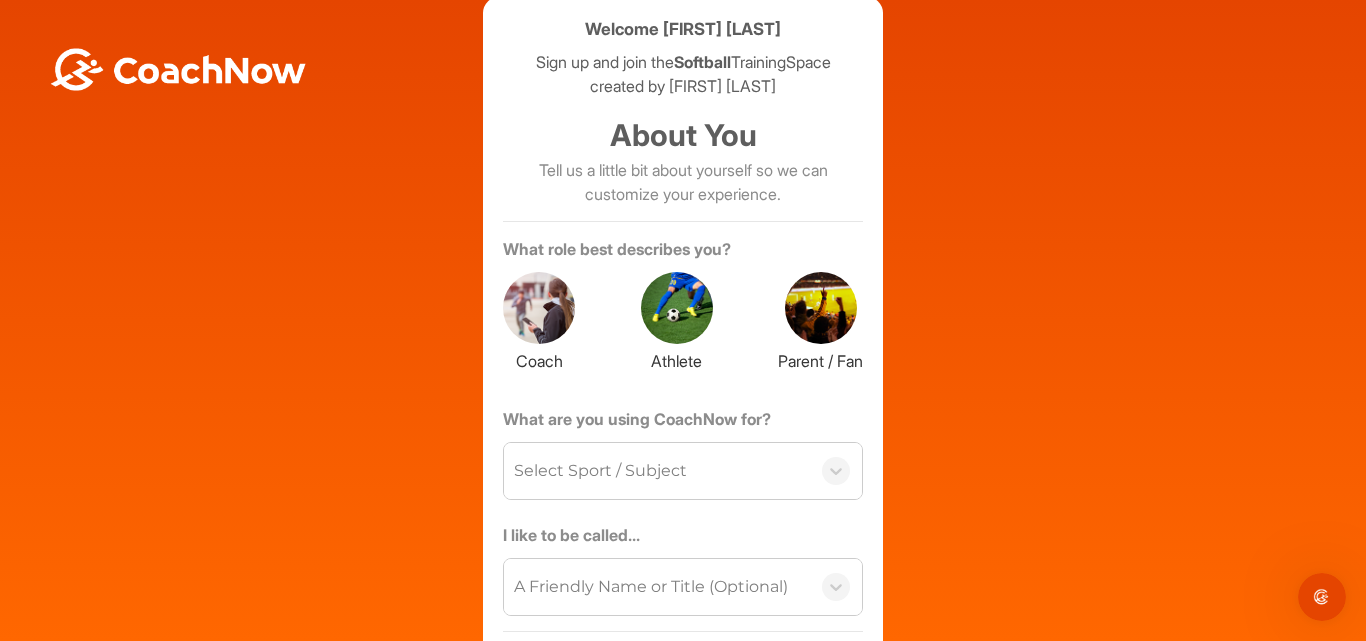 scroll, scrollTop: 0, scrollLeft: 0, axis: both 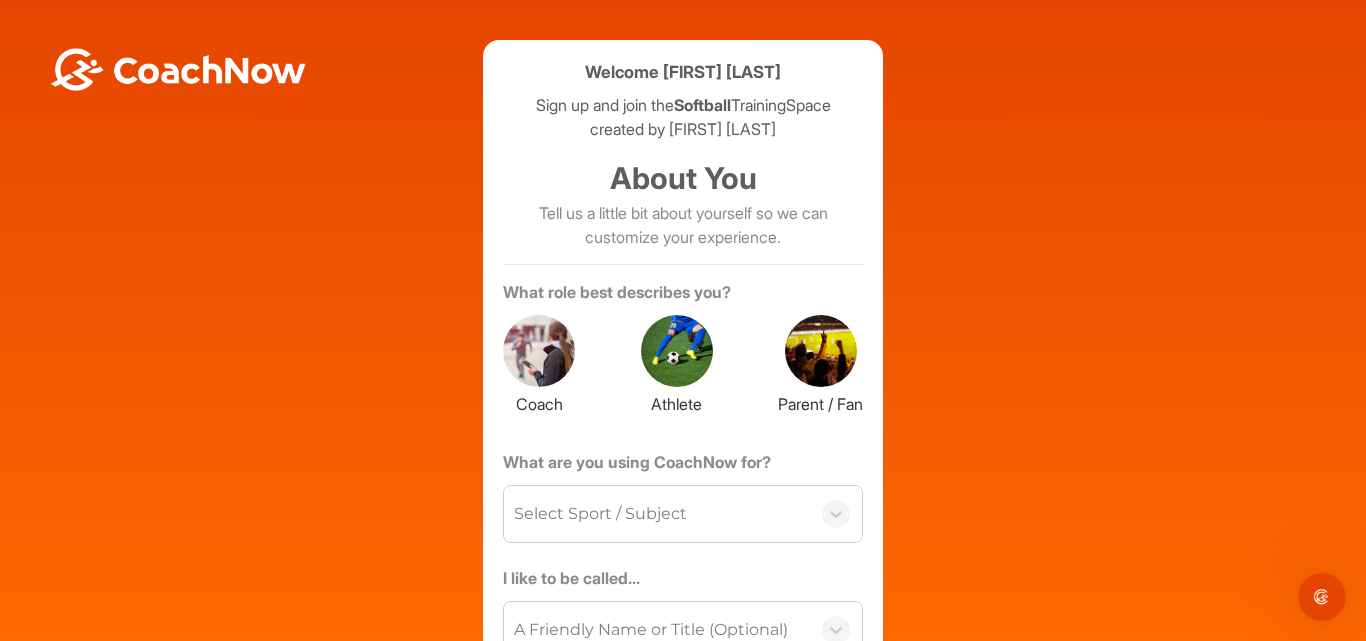click at bounding box center [677, 351] 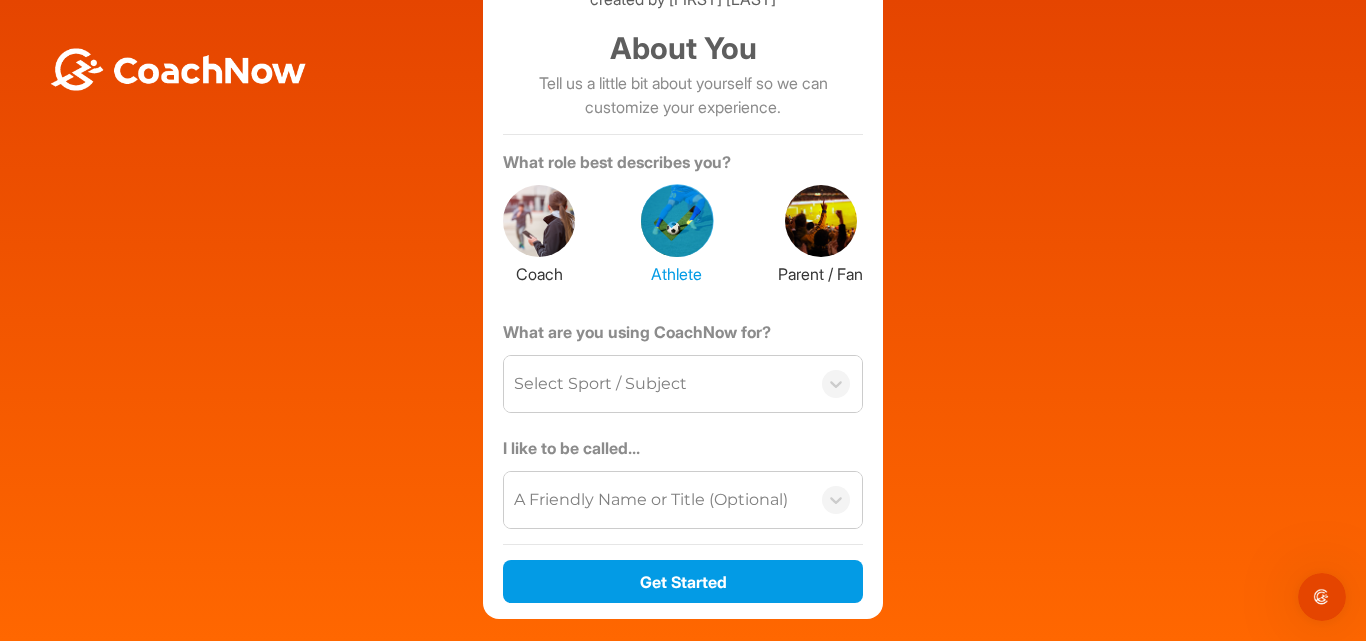 scroll, scrollTop: 211, scrollLeft: 0, axis: vertical 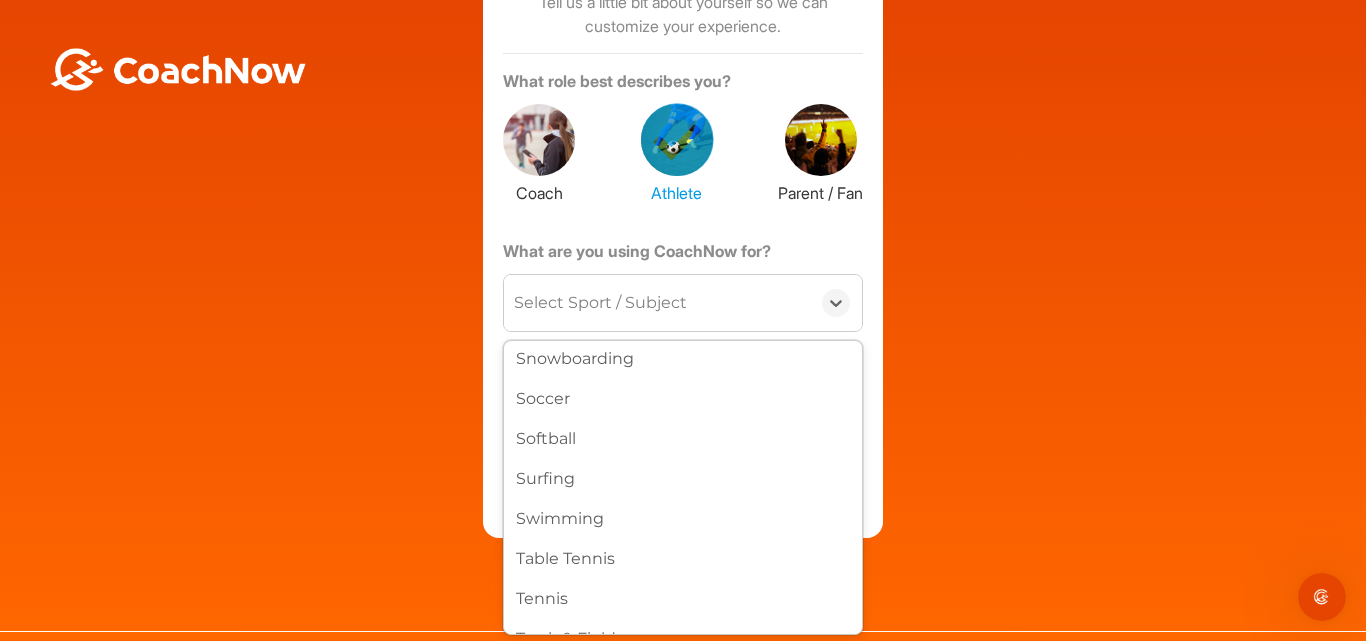 click on "Softball" at bounding box center [683, 439] 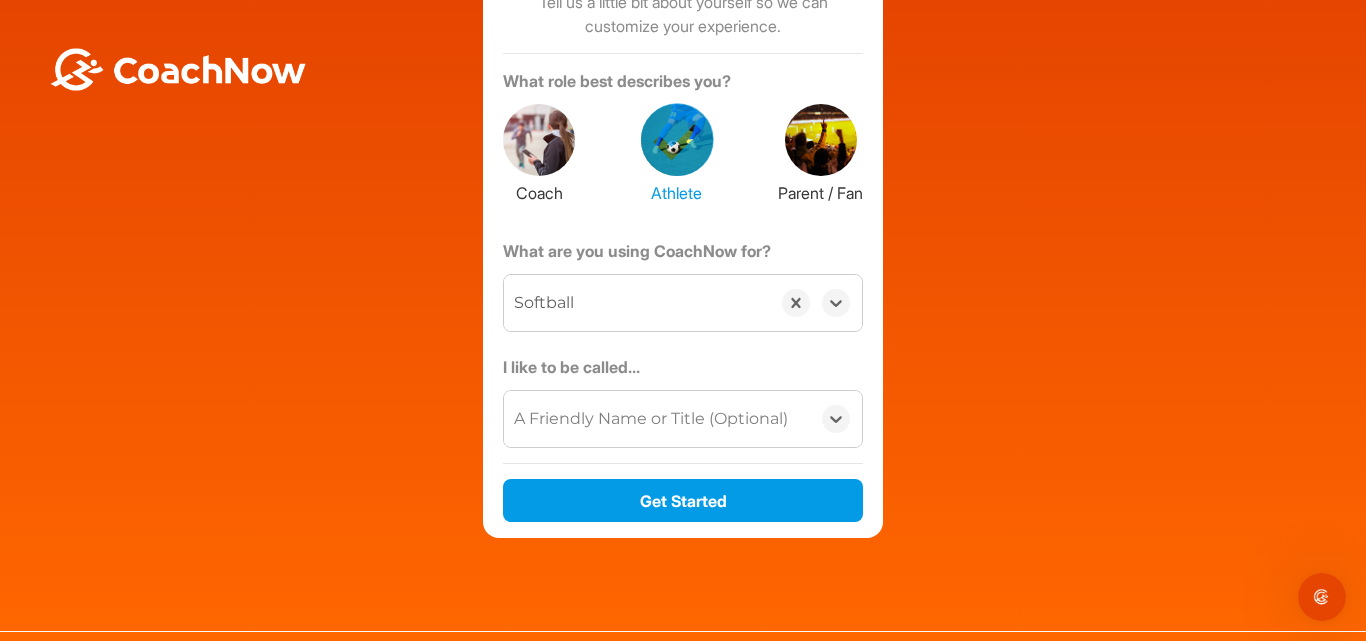 type on "P" 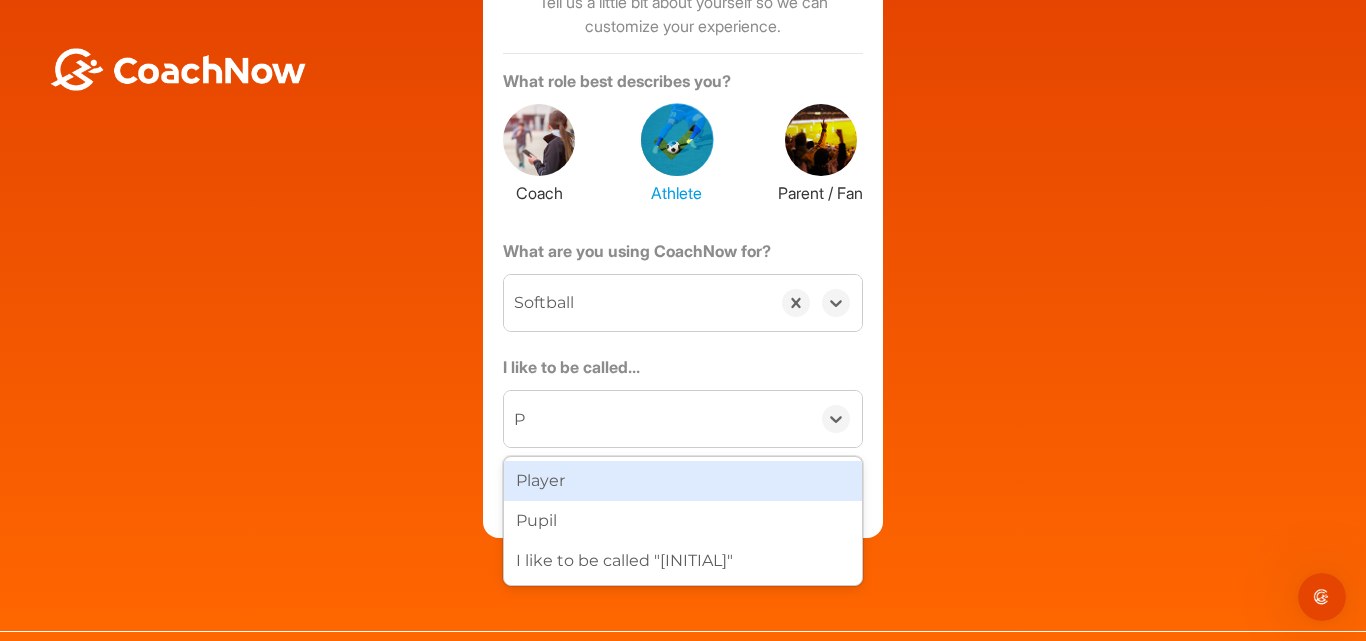 click on "Player" at bounding box center (683, 481) 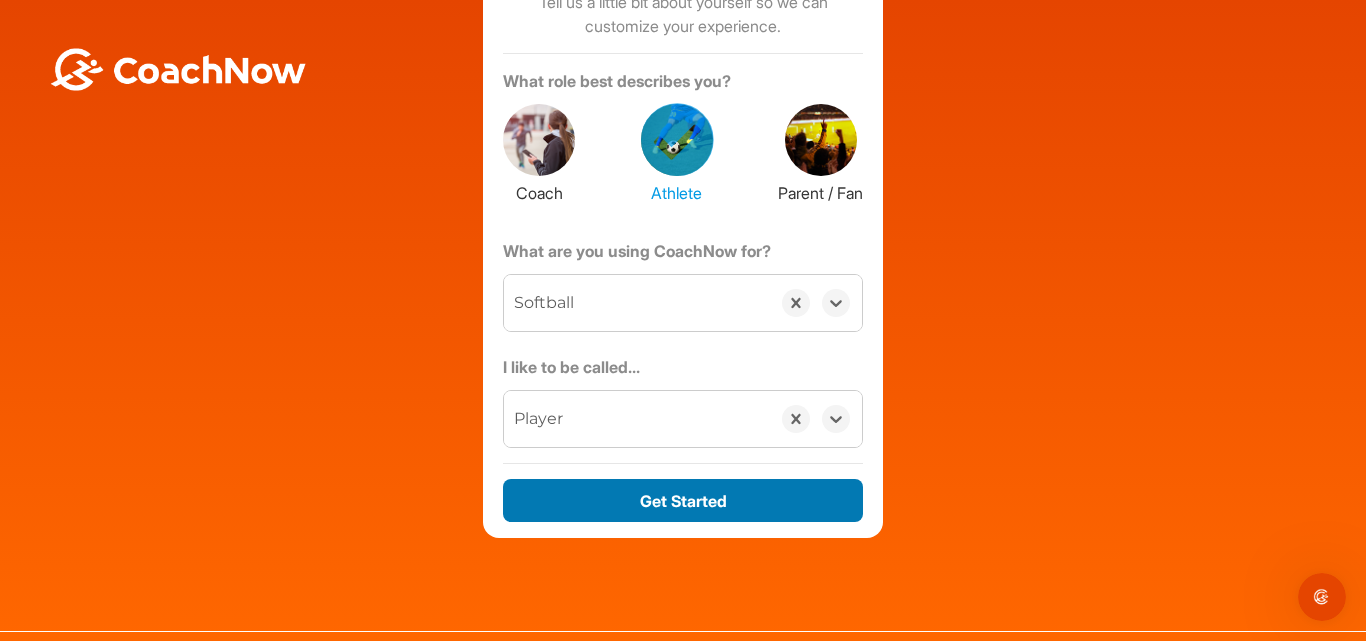 click on "Get Started" at bounding box center (683, 500) 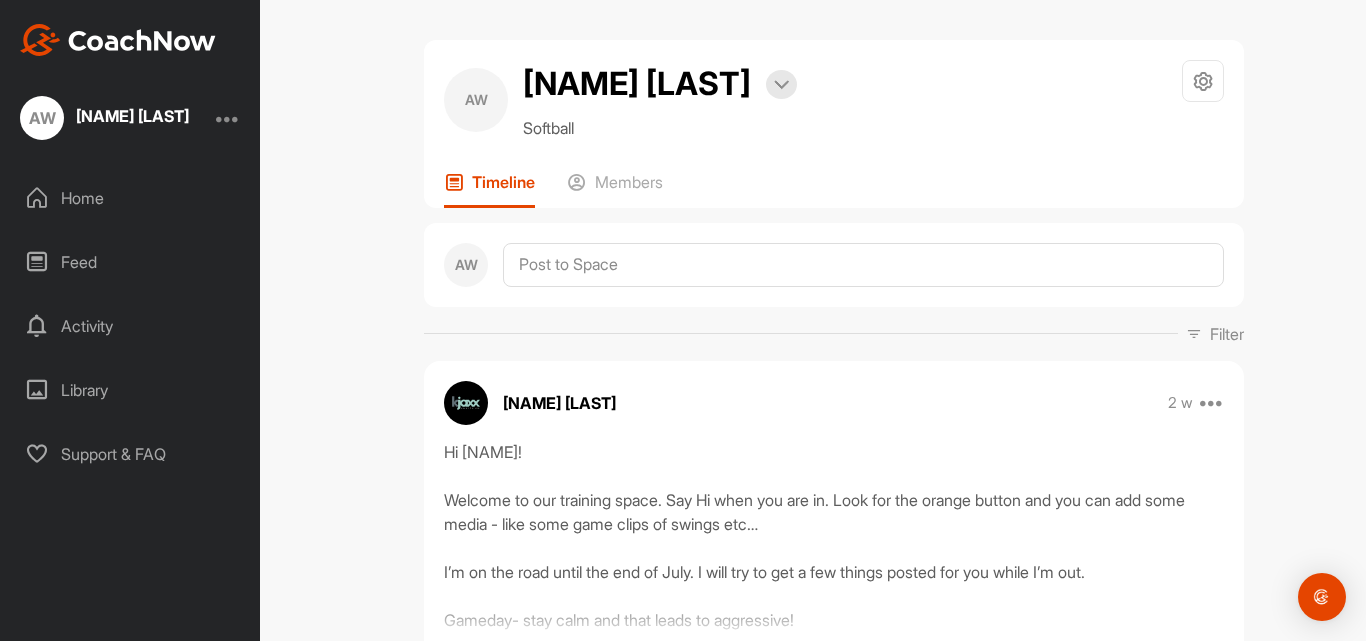 scroll, scrollTop: 0, scrollLeft: 0, axis: both 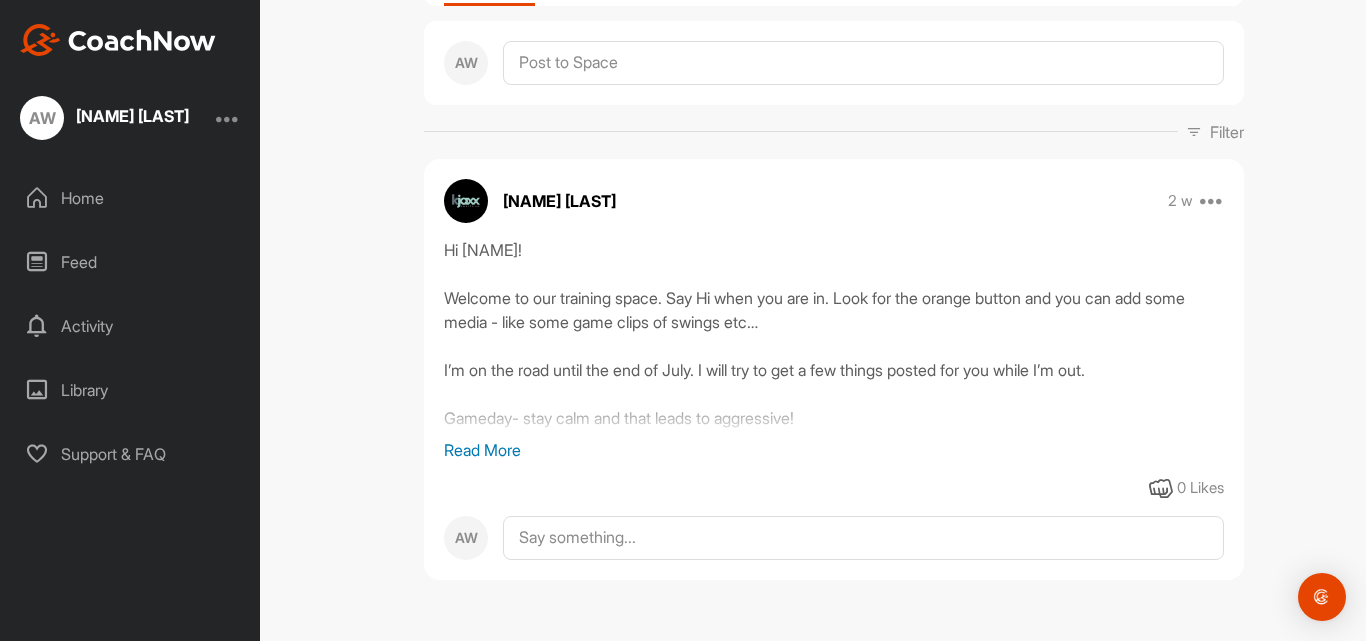 click on "Read More" at bounding box center (834, 450) 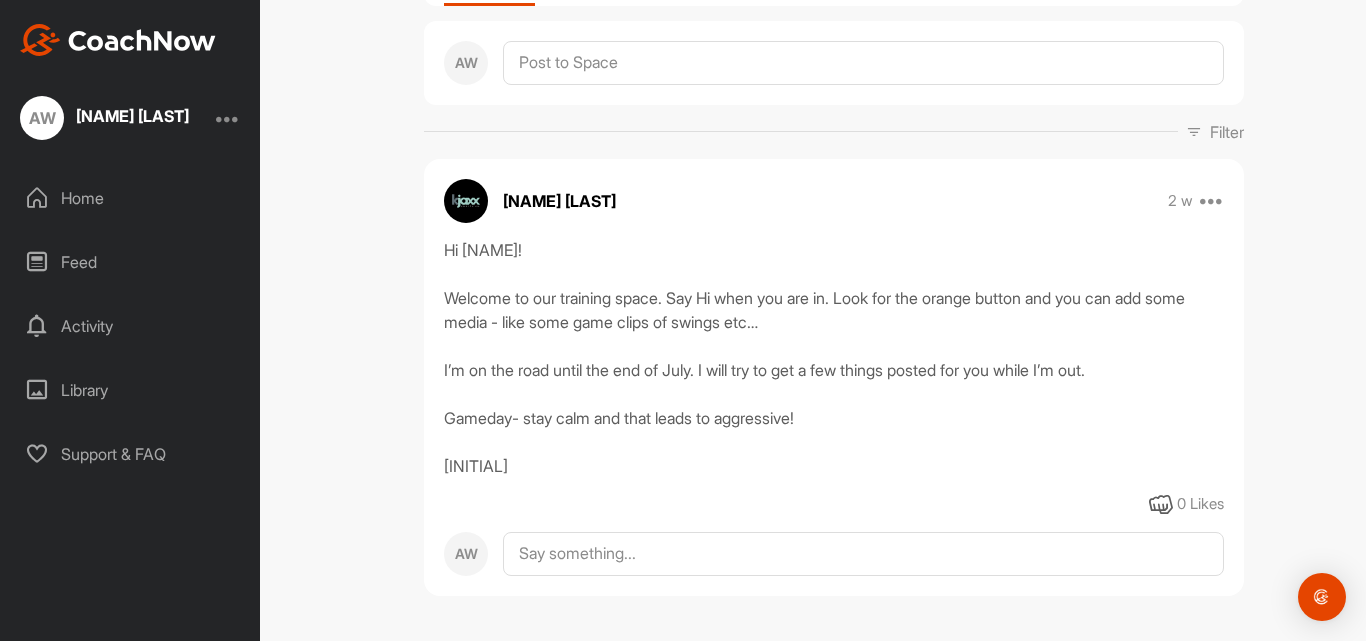 scroll, scrollTop: 218, scrollLeft: 0, axis: vertical 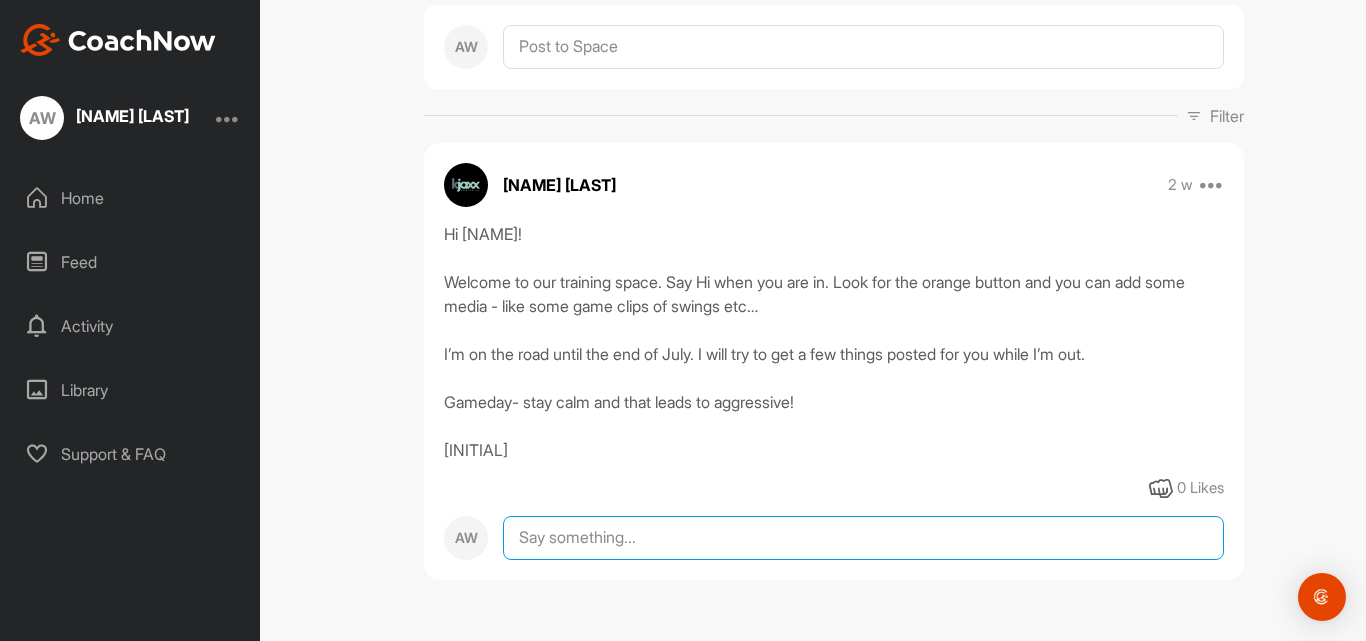 click at bounding box center [863, 538] 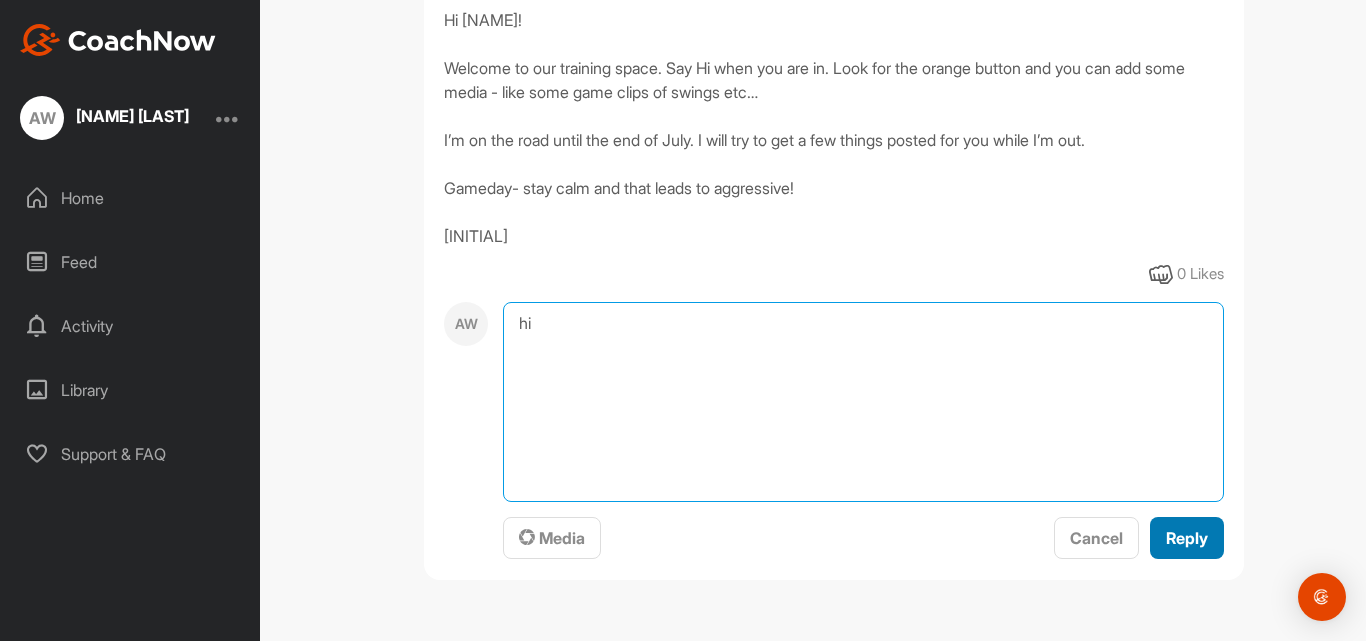 type on "hi" 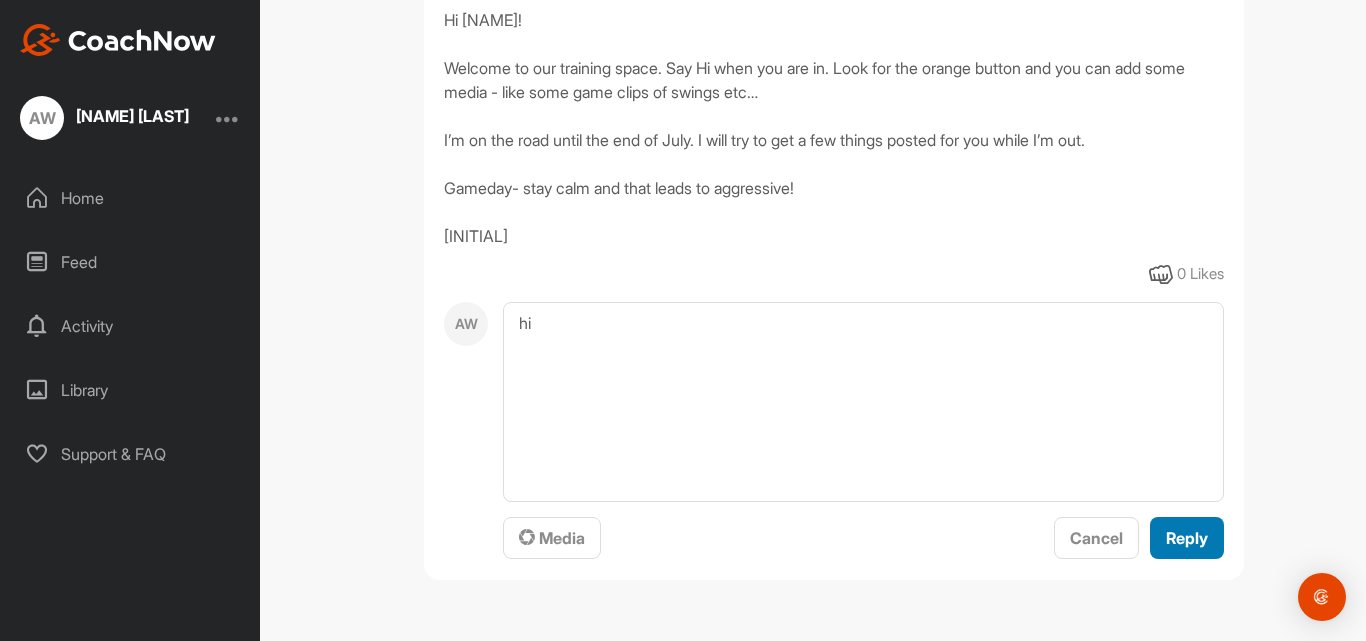 click on "Reply" at bounding box center (1187, 538) 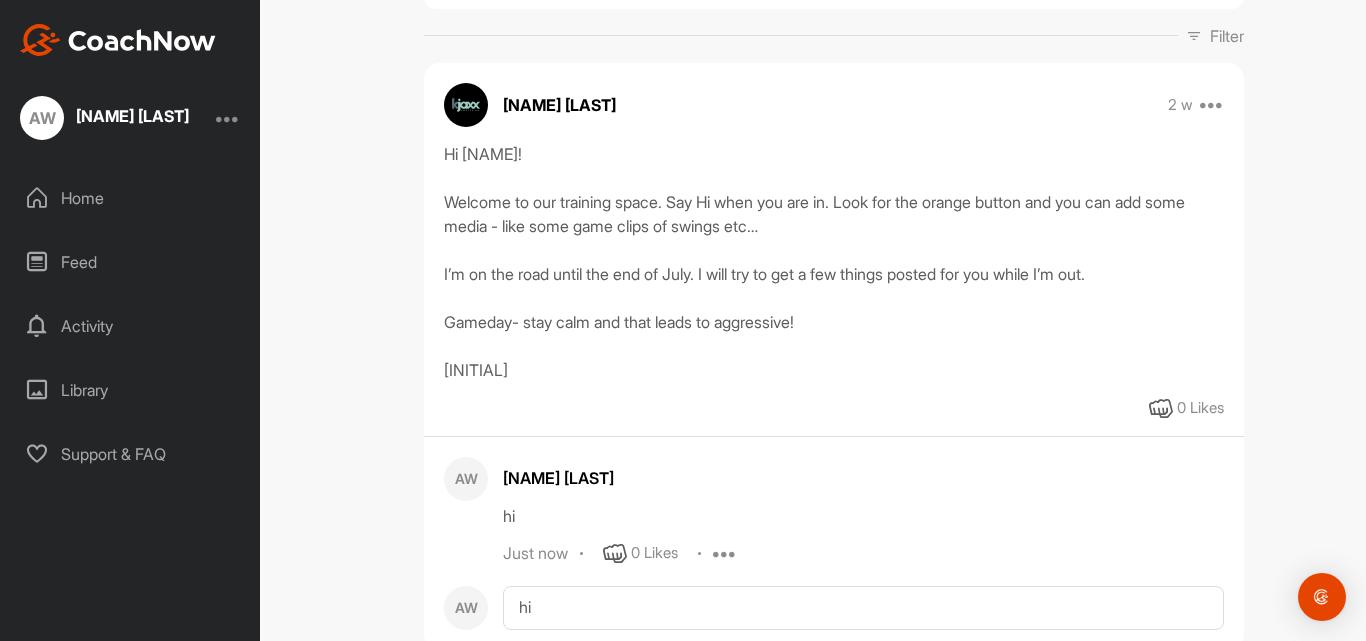 scroll, scrollTop: 295, scrollLeft: 0, axis: vertical 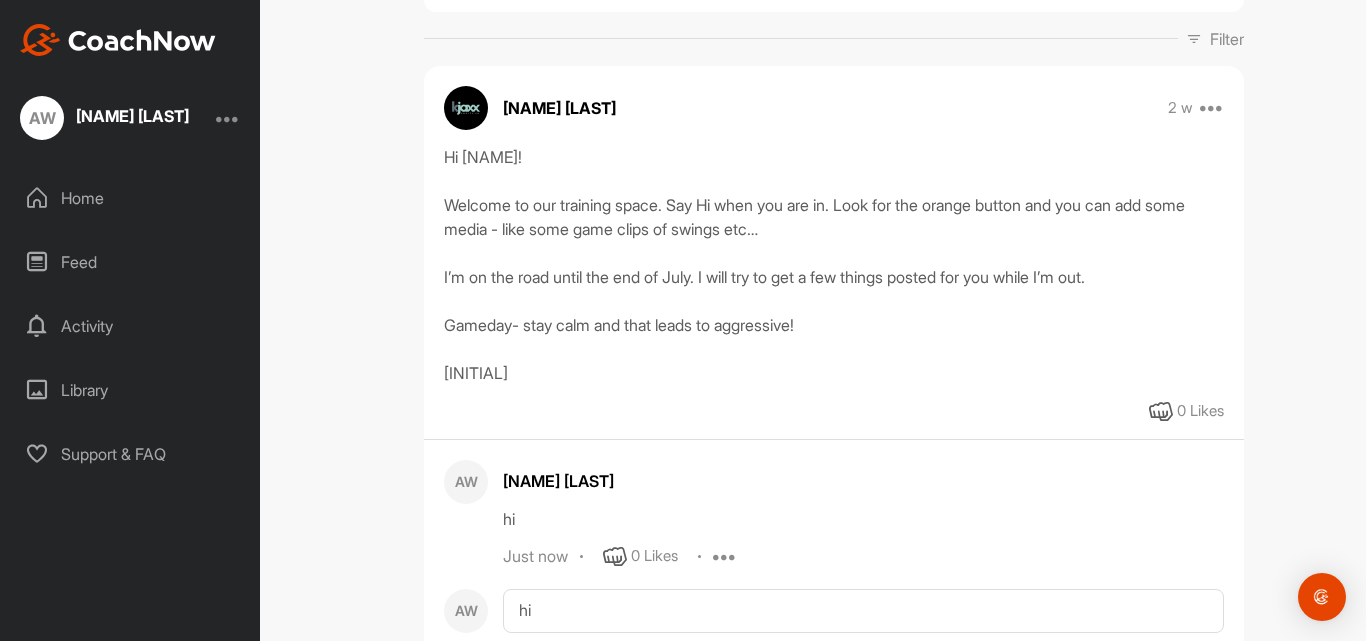 click on "Library" at bounding box center [131, 390] 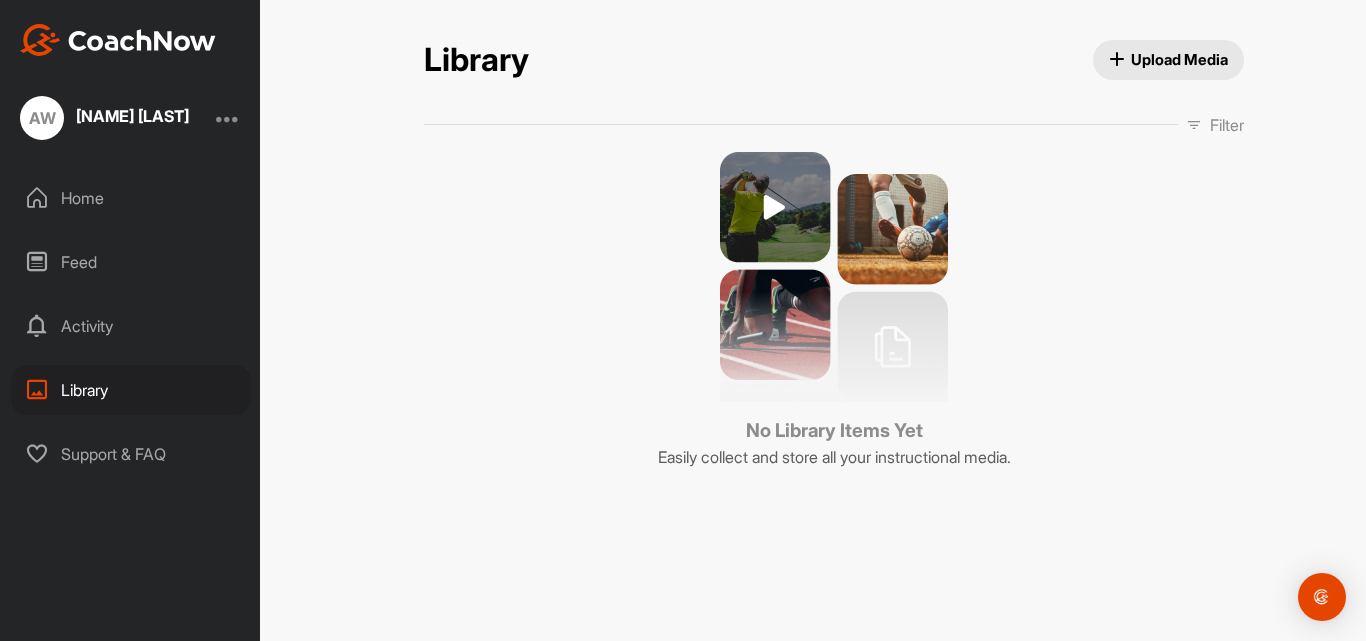 click on "Activity" at bounding box center (131, 326) 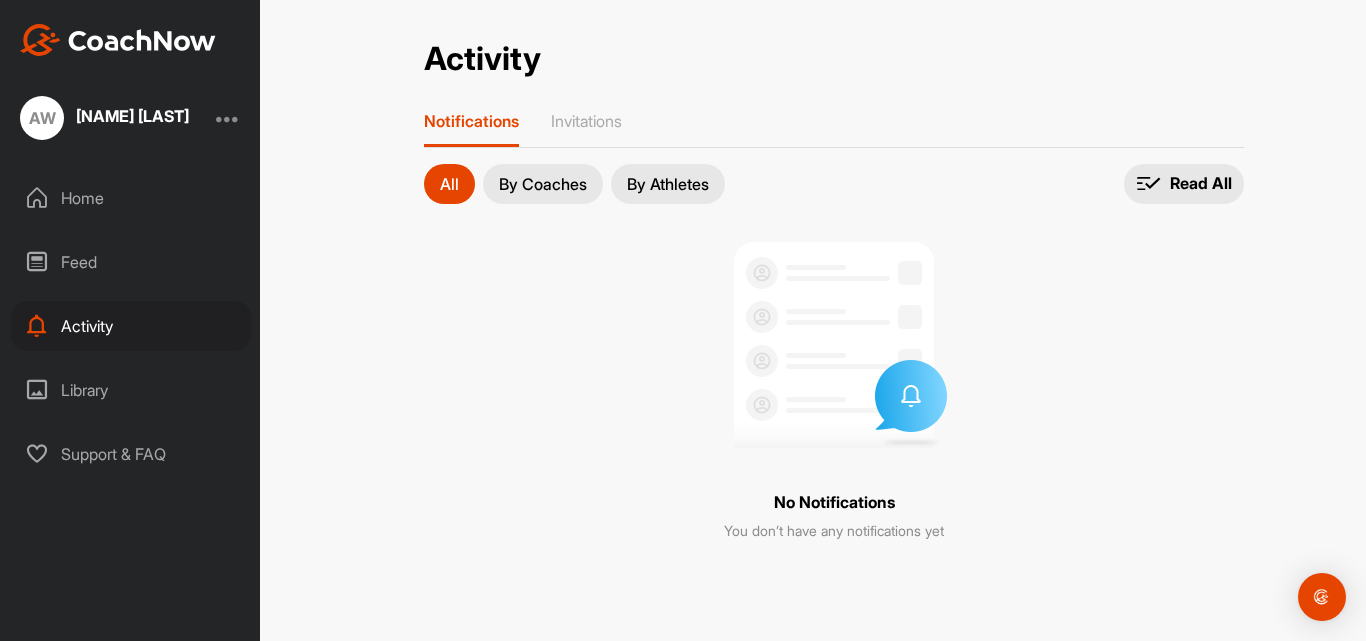 click on "Feed" at bounding box center (131, 262) 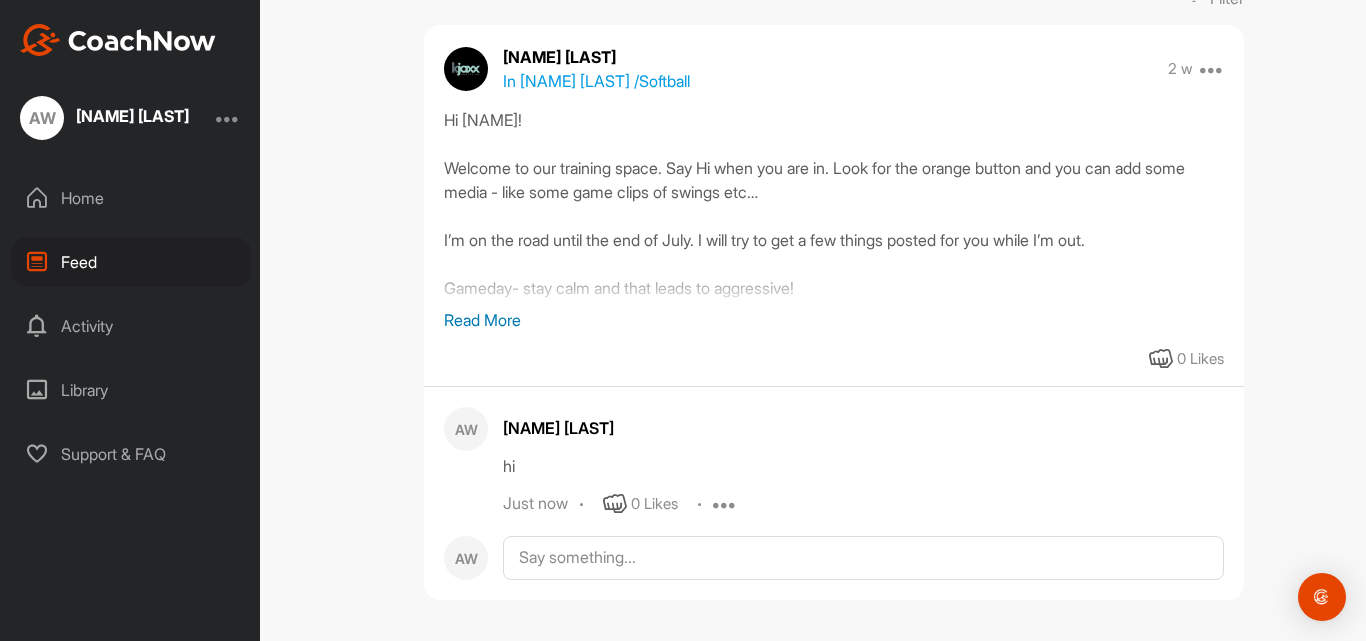 scroll, scrollTop: 249, scrollLeft: 0, axis: vertical 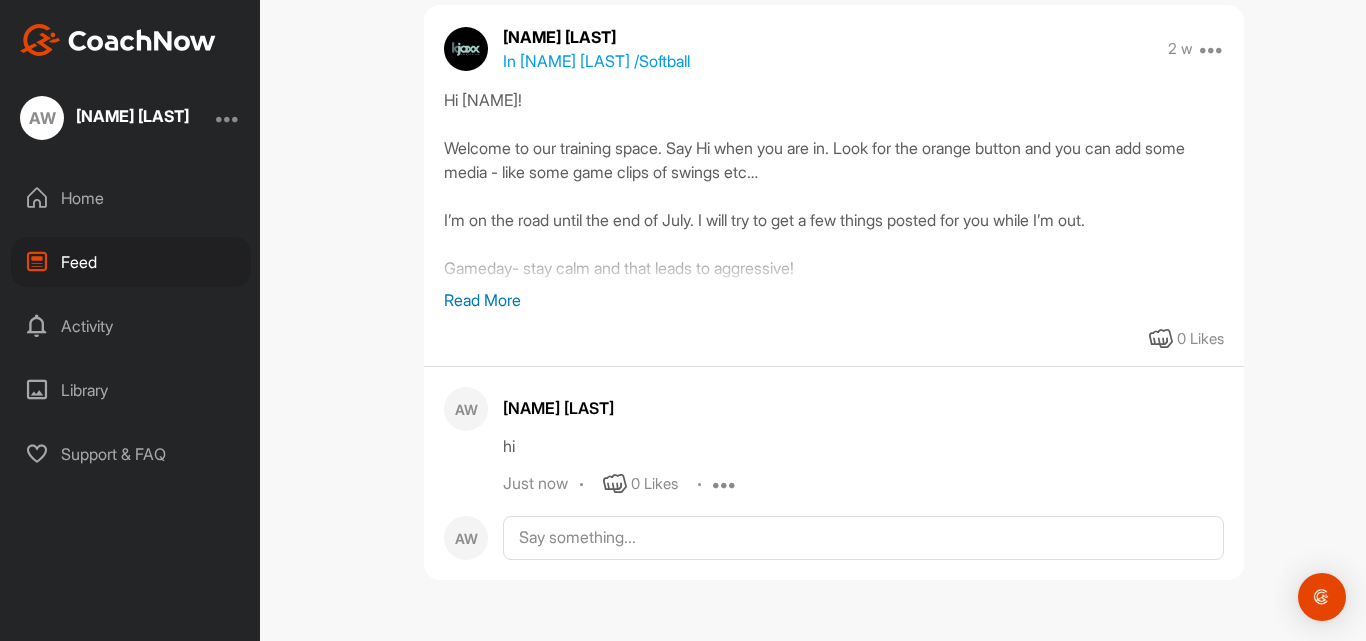 click on "Read More" at bounding box center (834, 300) 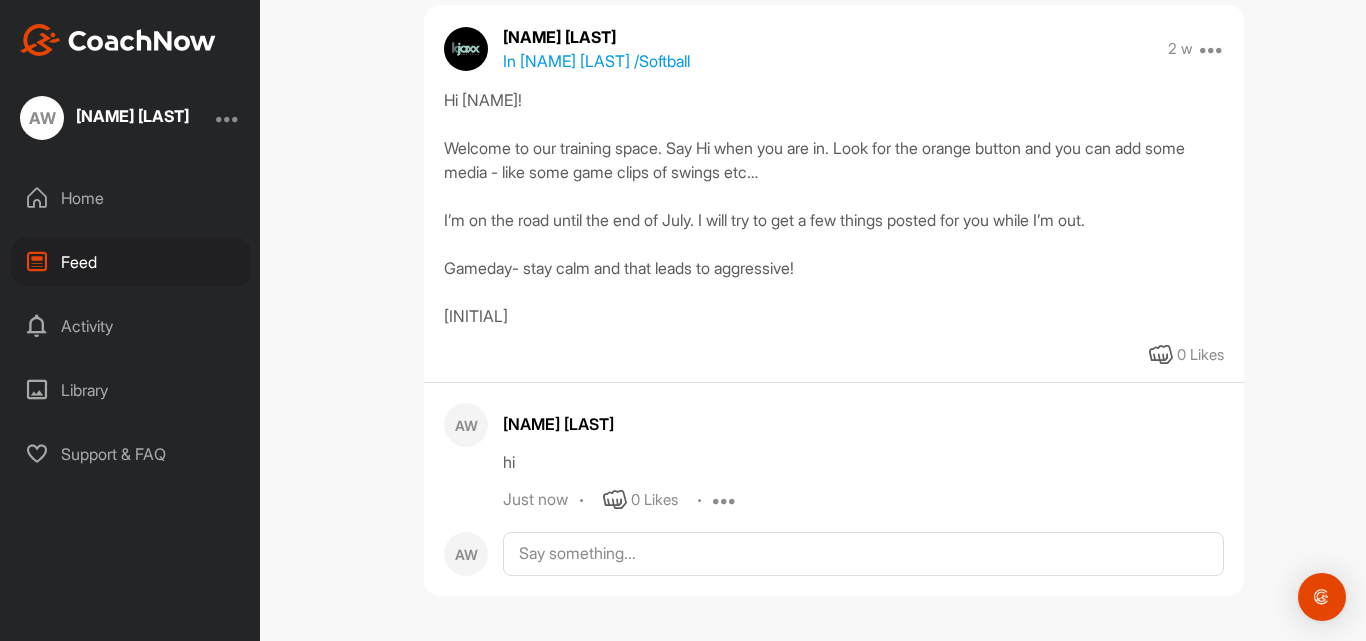 click on "Home" at bounding box center (131, 198) 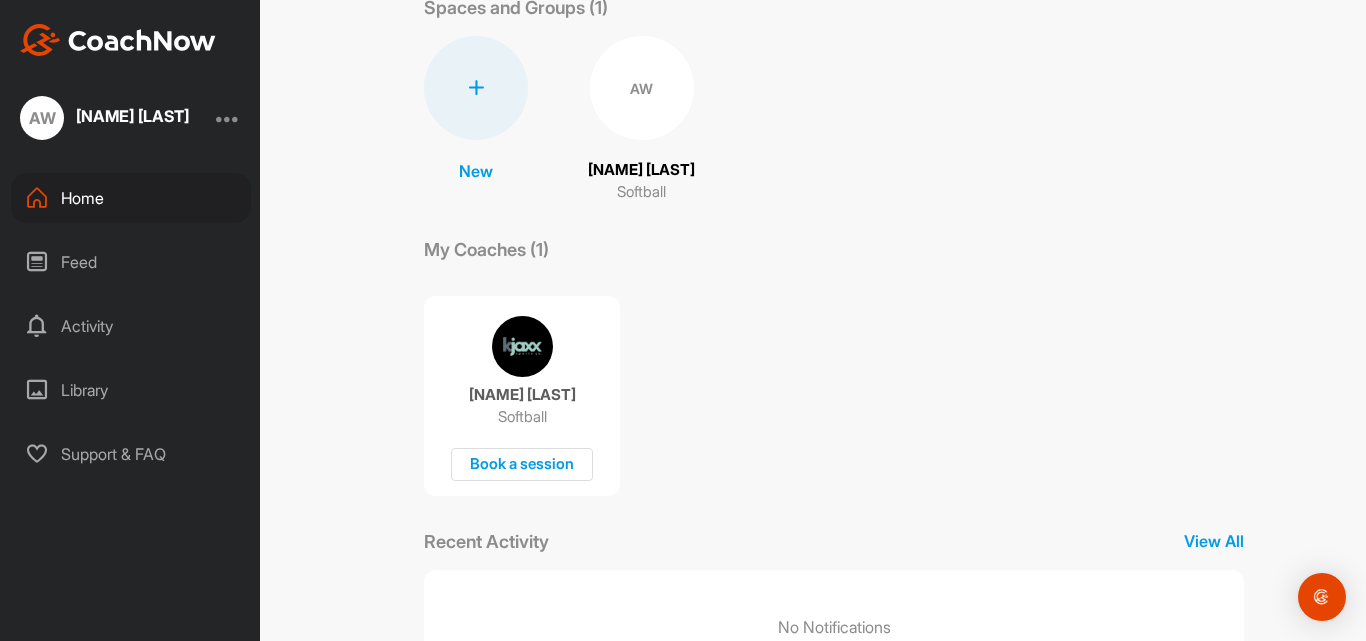 scroll, scrollTop: 211, scrollLeft: 0, axis: vertical 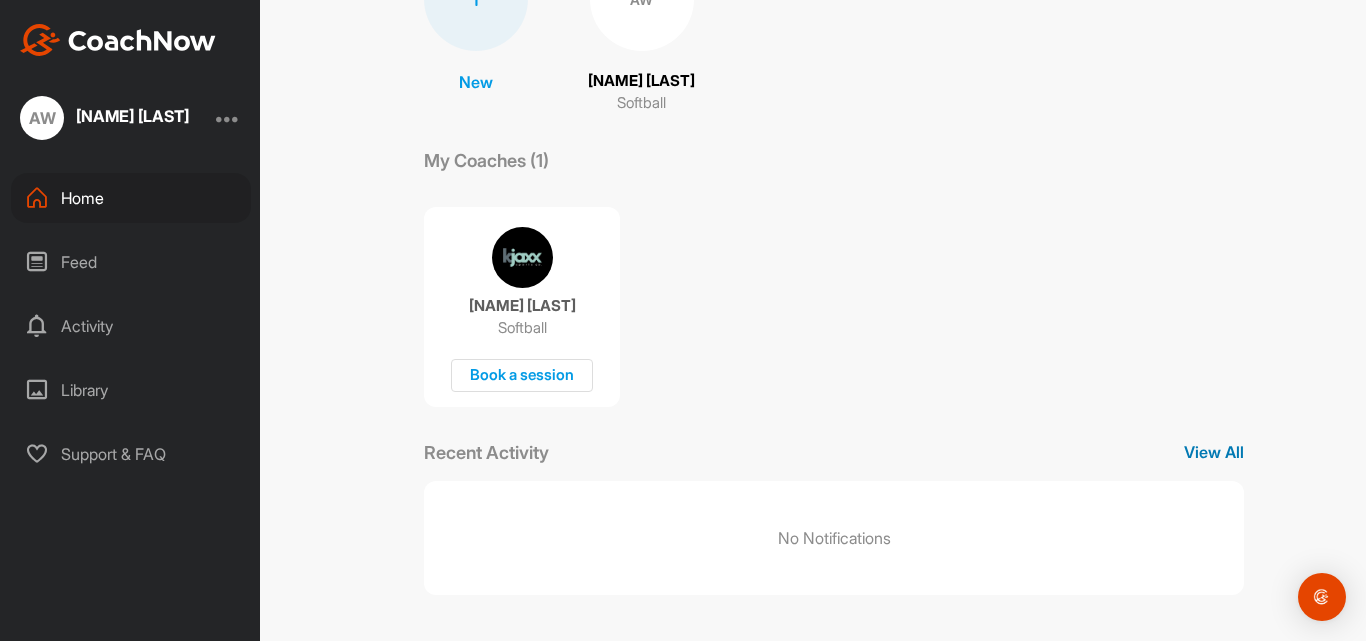 click on "View All" at bounding box center (1214, 452) 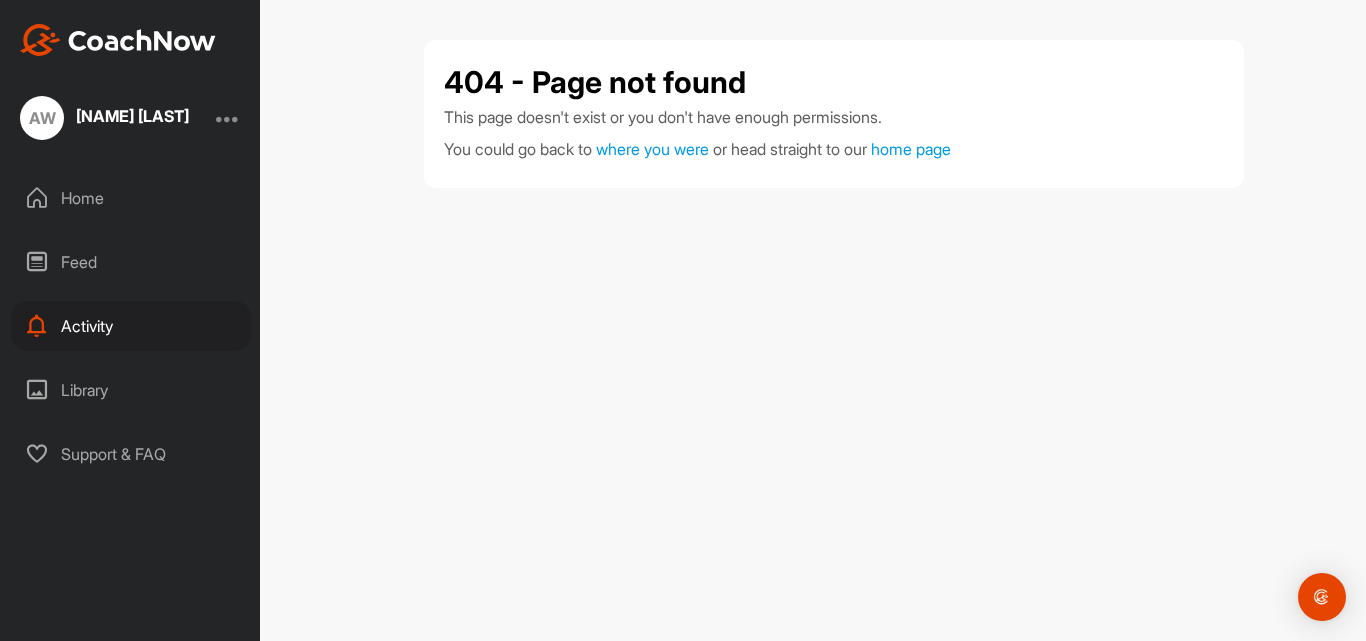 click on "Home" at bounding box center (131, 198) 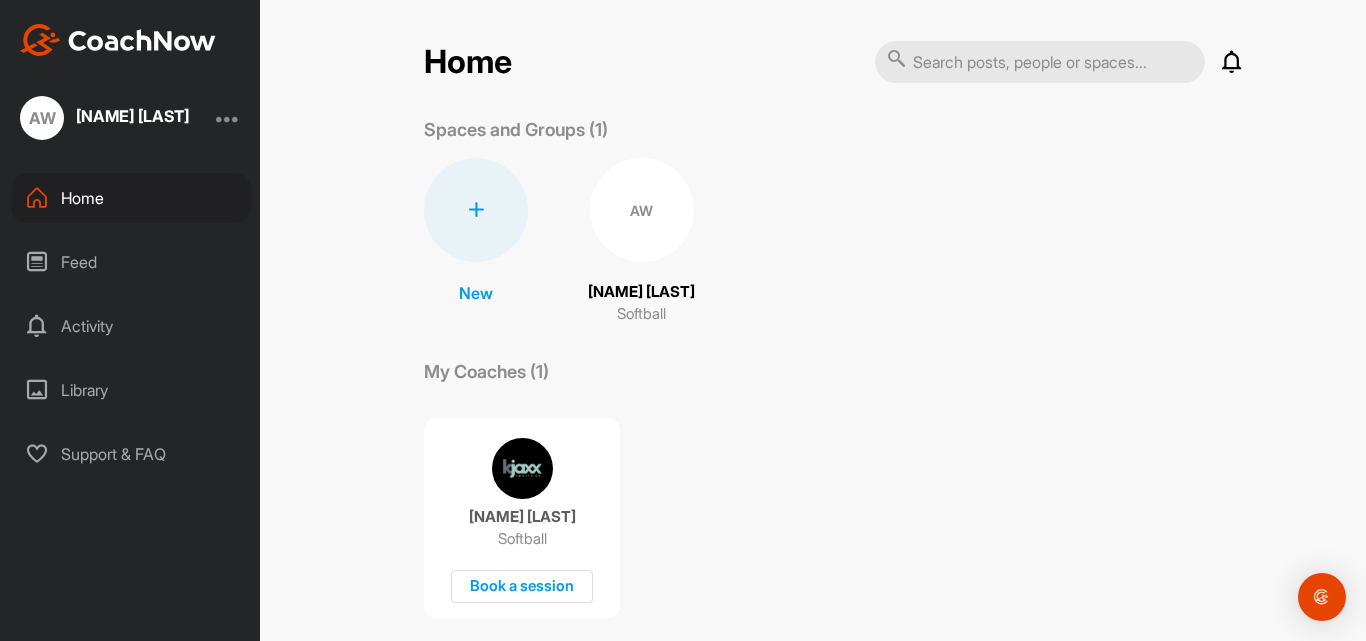 click on "Library" at bounding box center [131, 390] 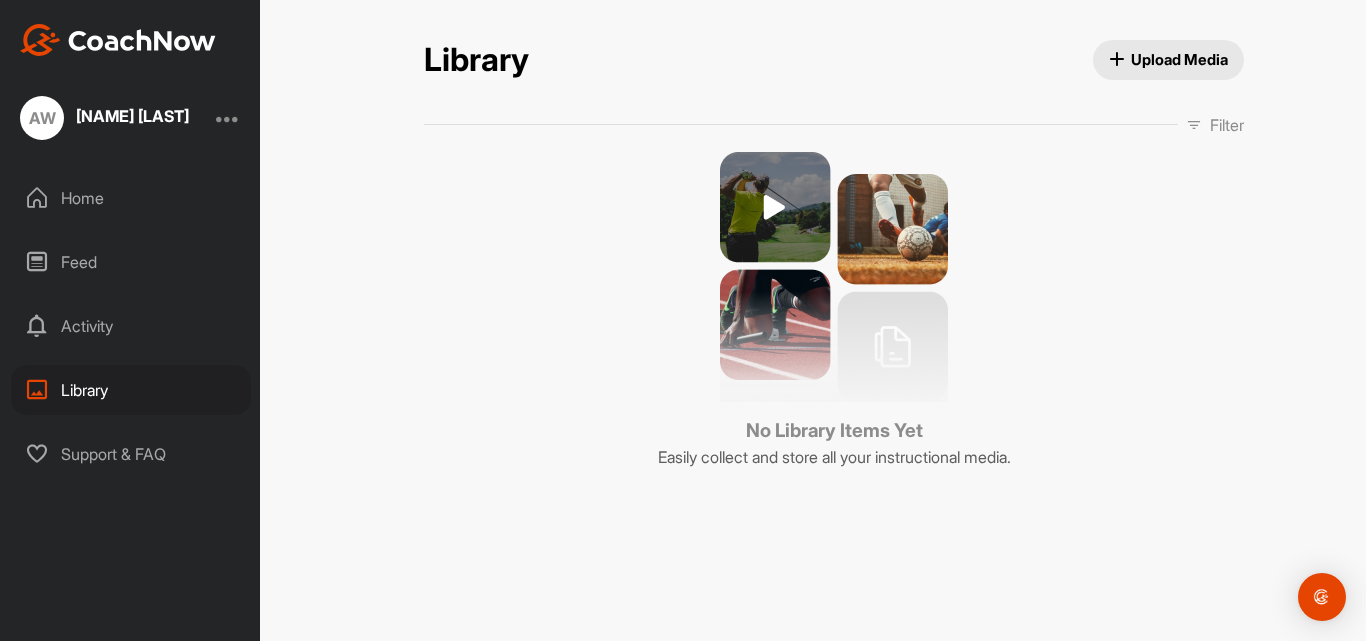 click on "Activity" at bounding box center (131, 326) 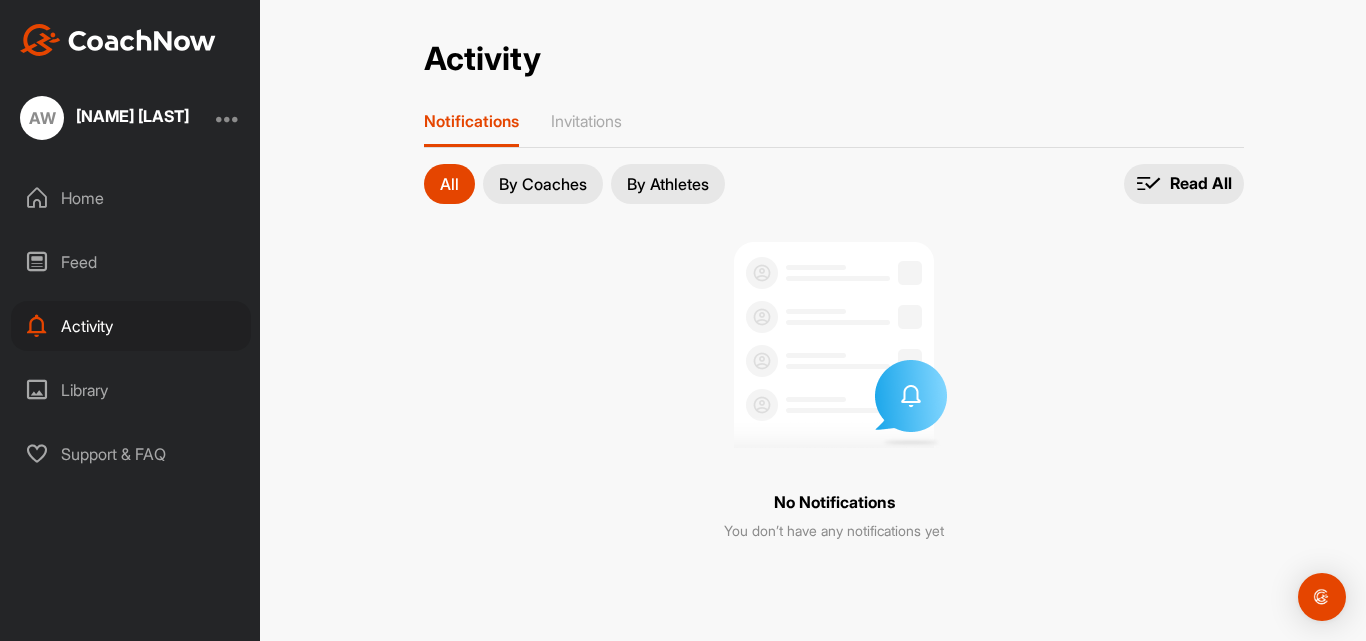 click on "Support & FAQ" at bounding box center (131, 454) 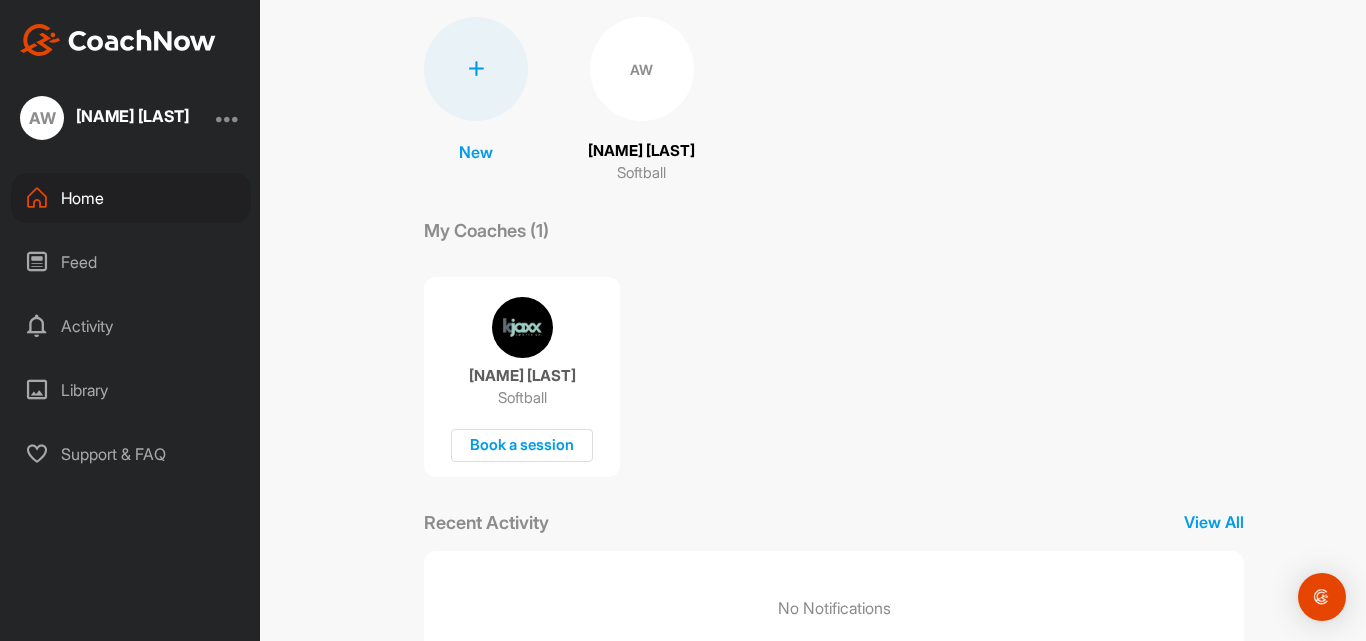 scroll, scrollTop: 167, scrollLeft: 0, axis: vertical 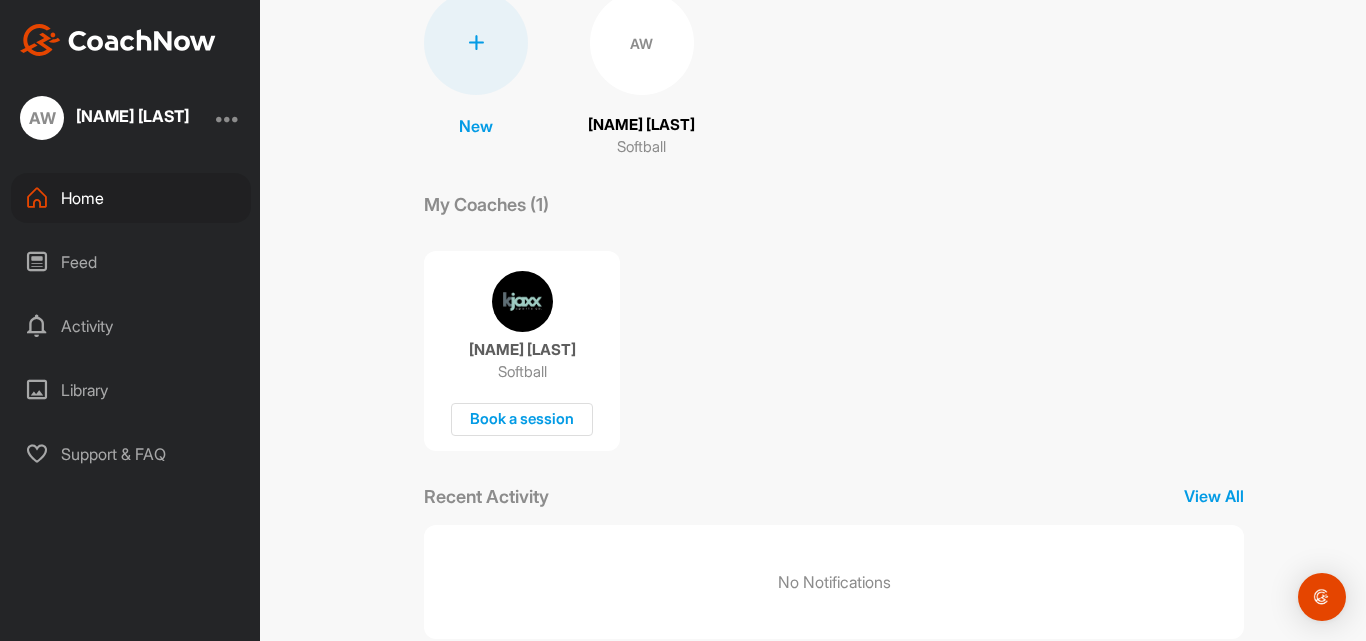 click on "AW" at bounding box center [642, 43] 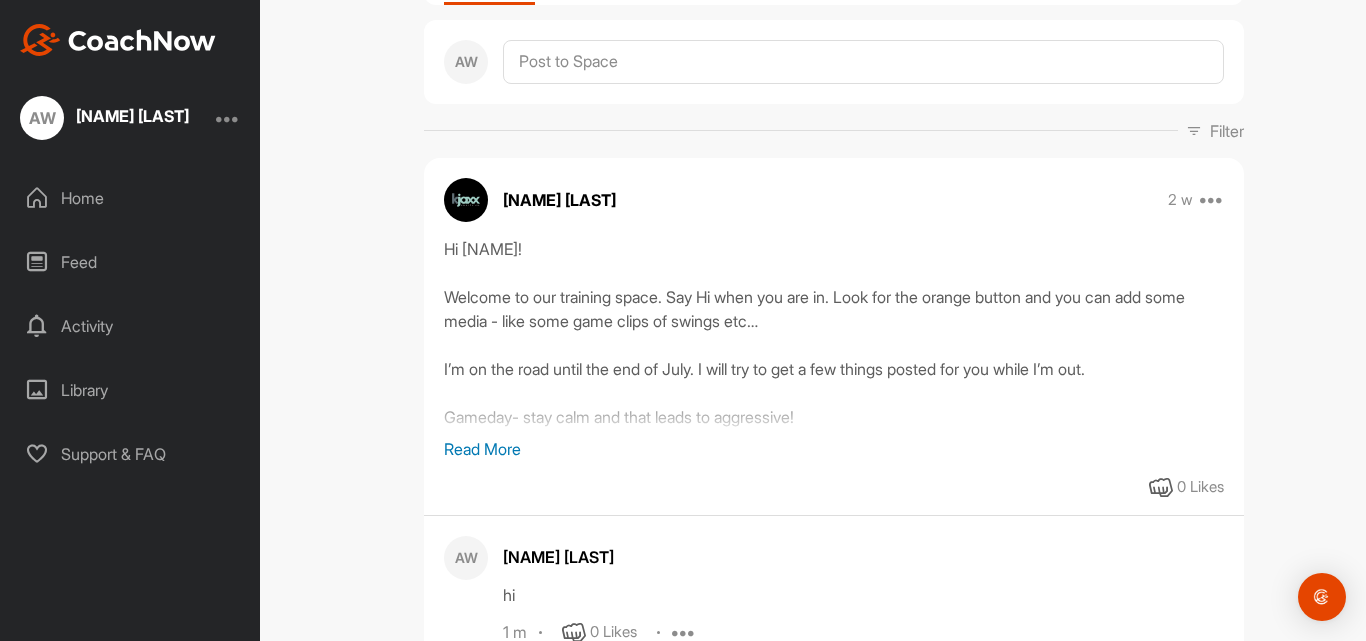 scroll, scrollTop: 342, scrollLeft: 0, axis: vertical 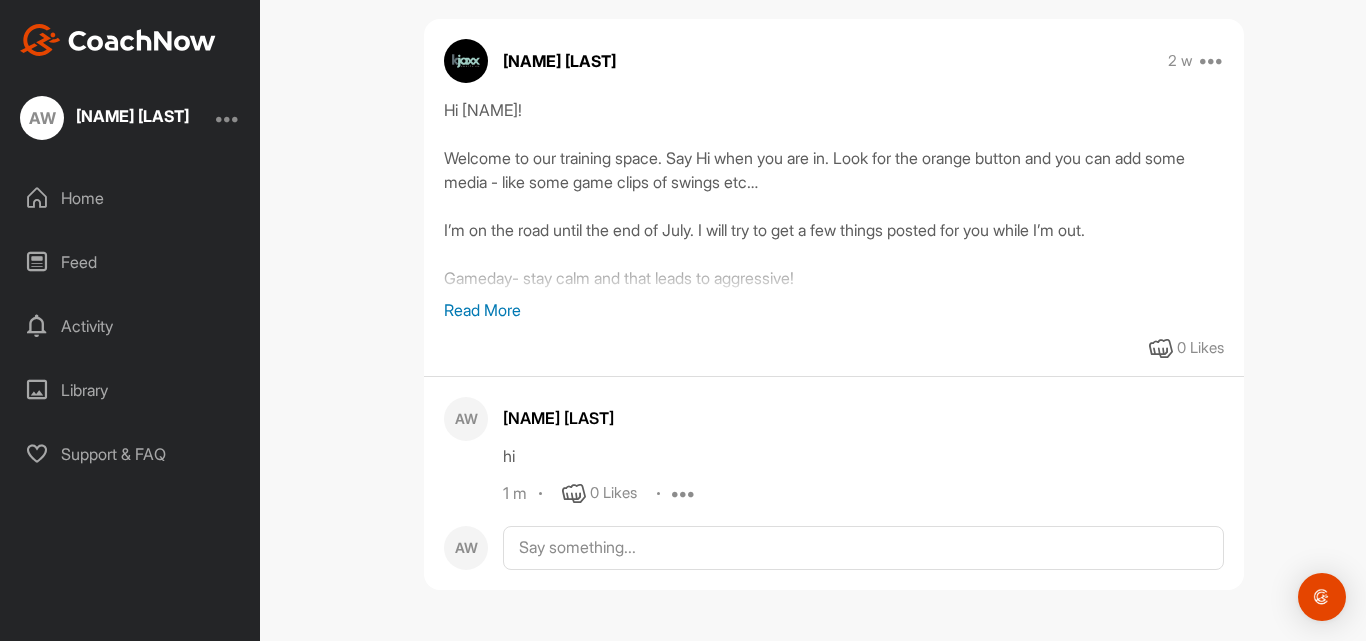 click on "Read More" at bounding box center (834, 310) 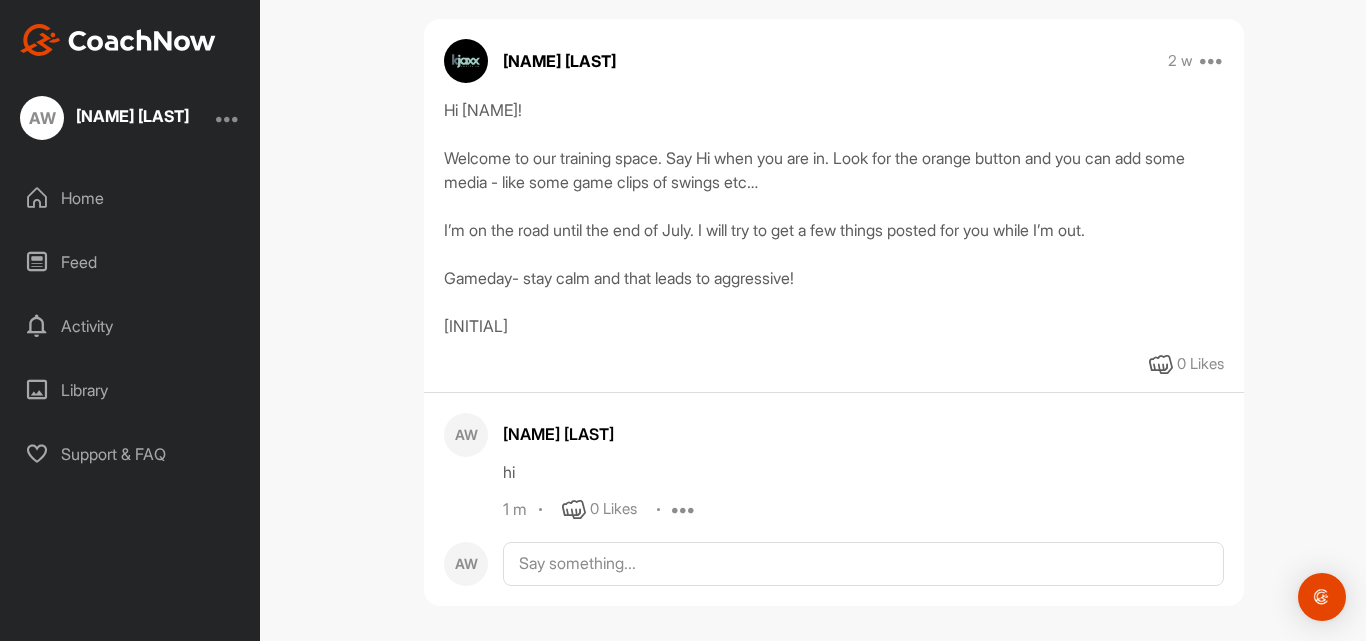click on "Library" at bounding box center [131, 390] 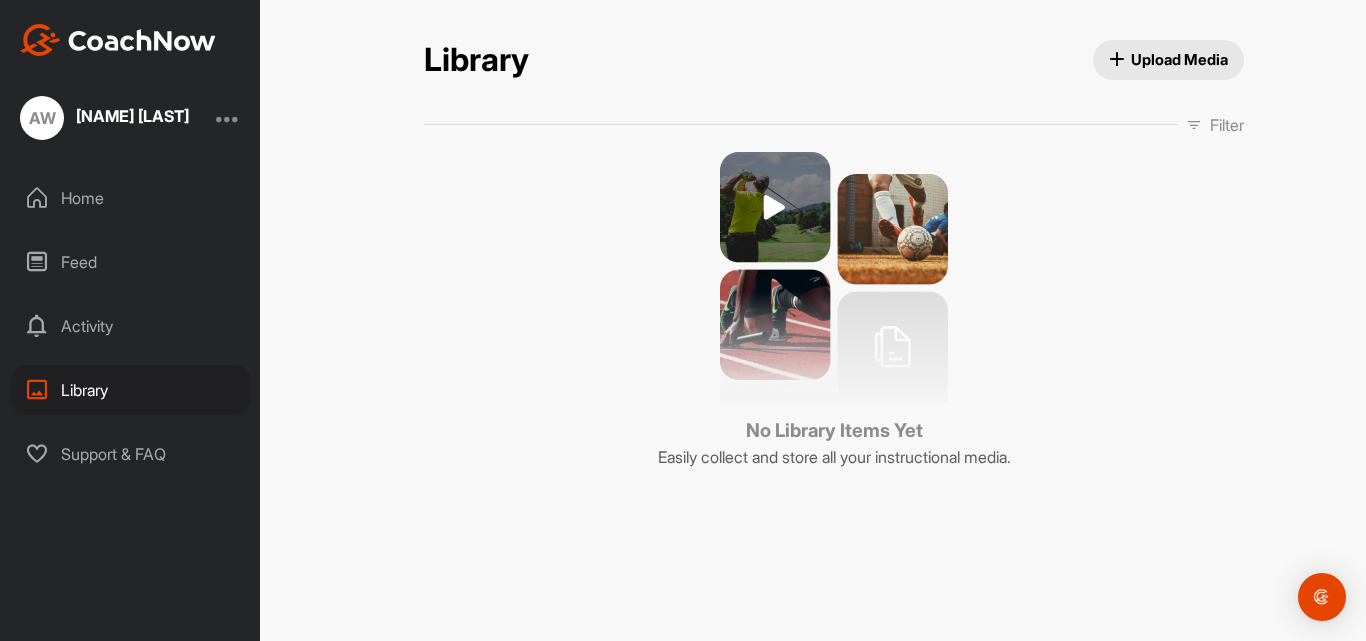 click on "Support & FAQ" at bounding box center [131, 454] 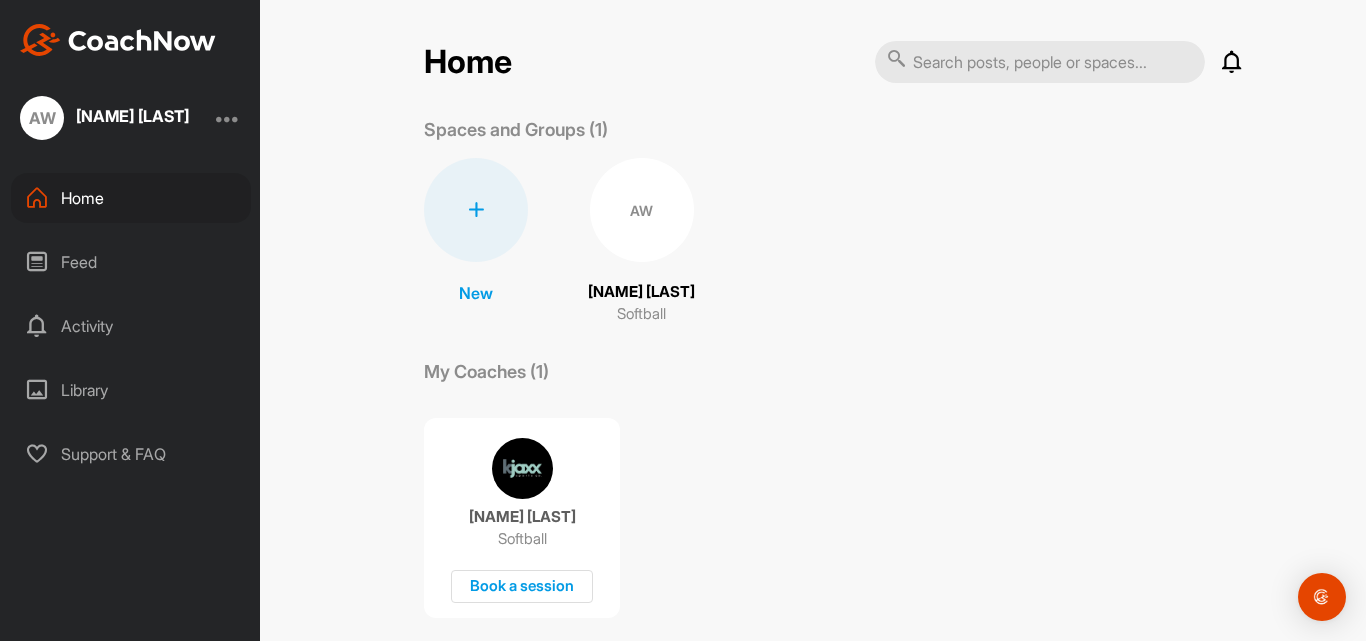 click on "AW" at bounding box center [642, 210] 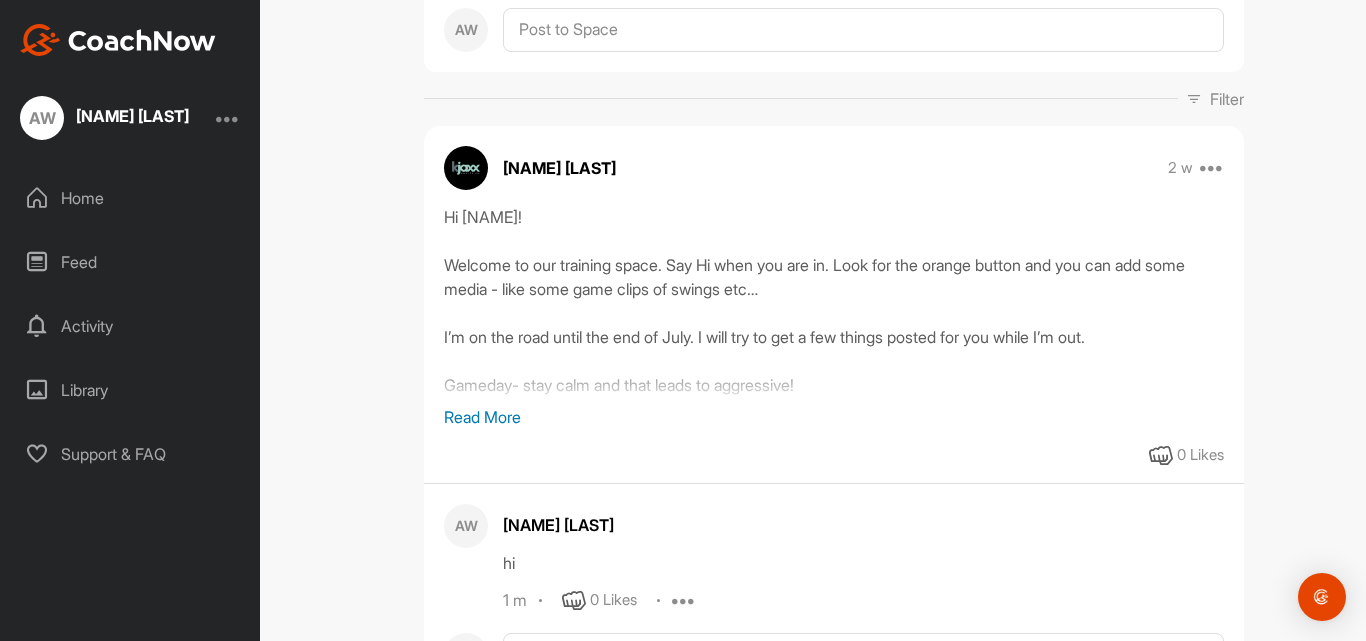 scroll, scrollTop: 236, scrollLeft: 0, axis: vertical 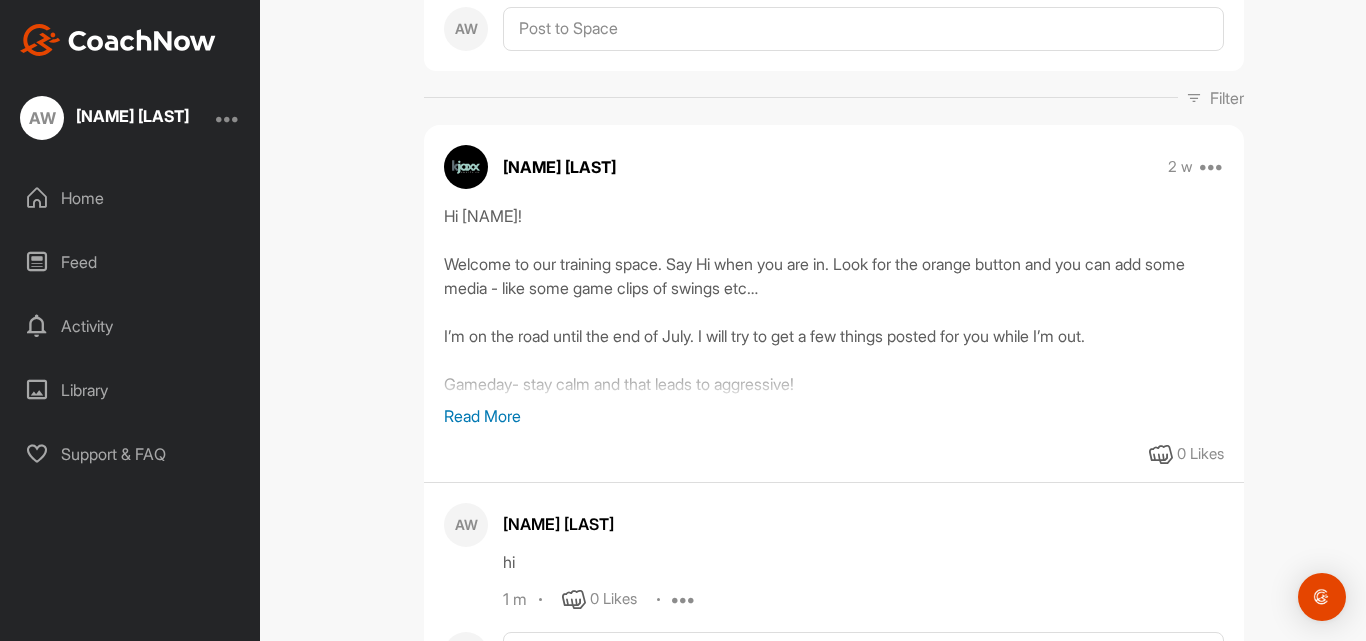 click on "Read More" at bounding box center [834, 416] 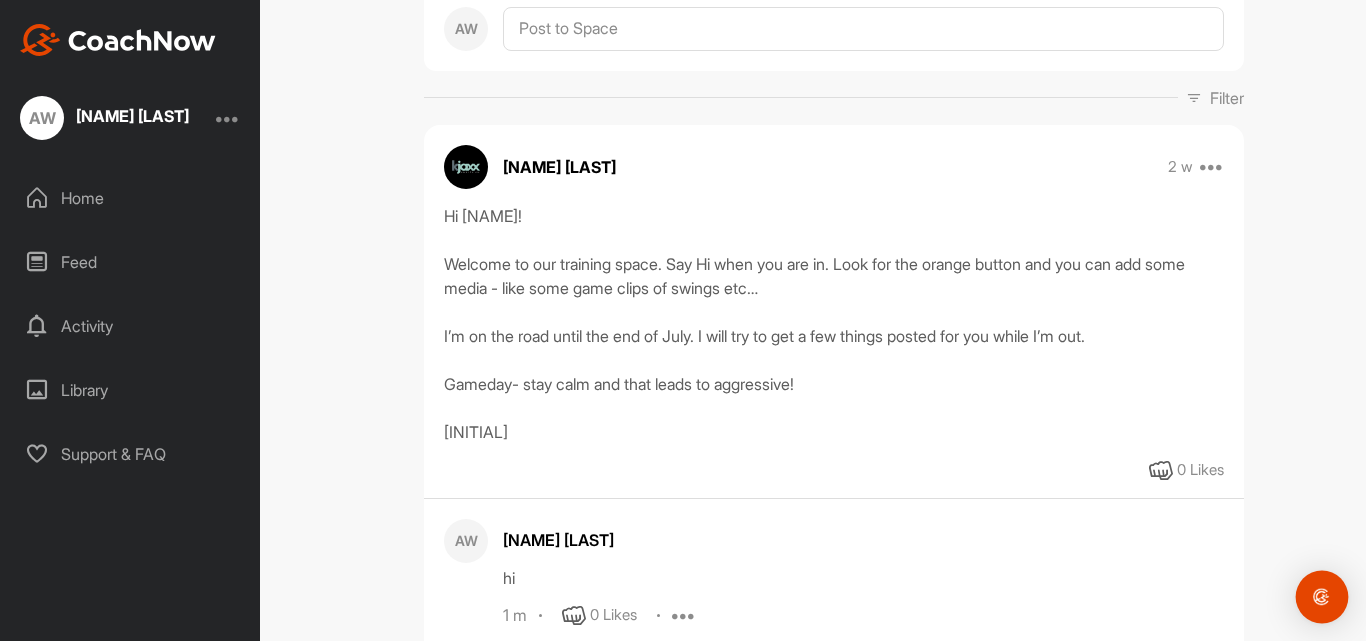 click at bounding box center (1322, 597) 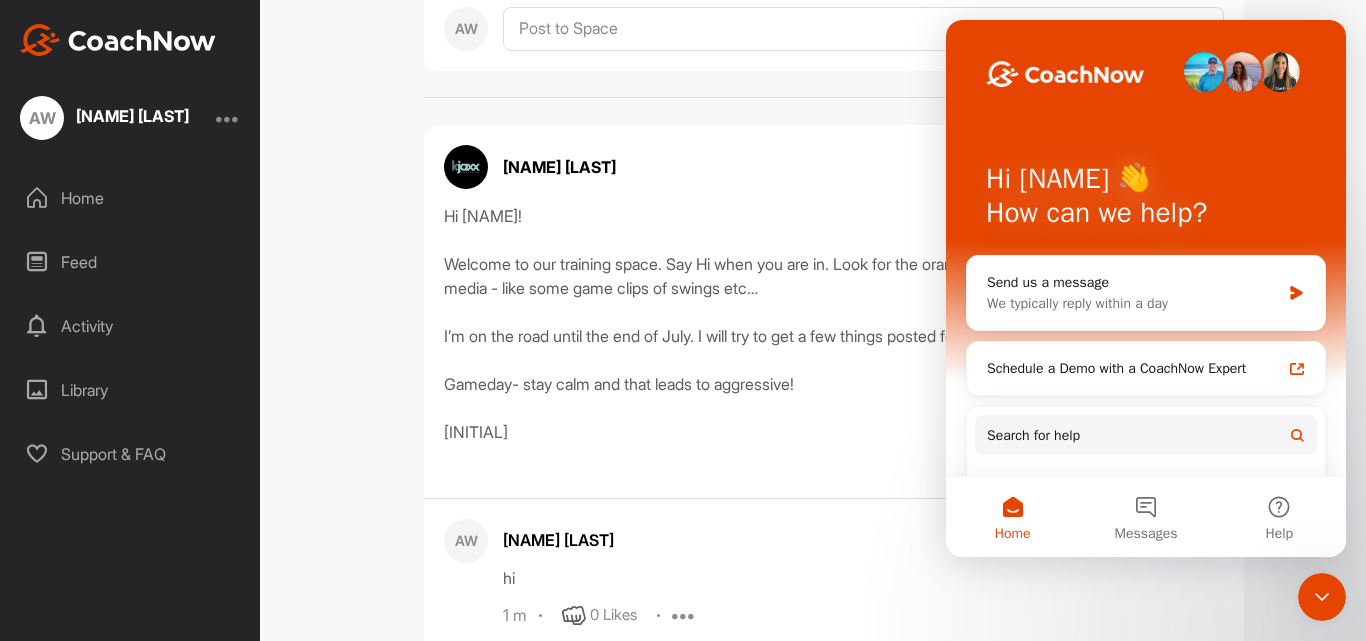 scroll, scrollTop: 0, scrollLeft: 0, axis: both 